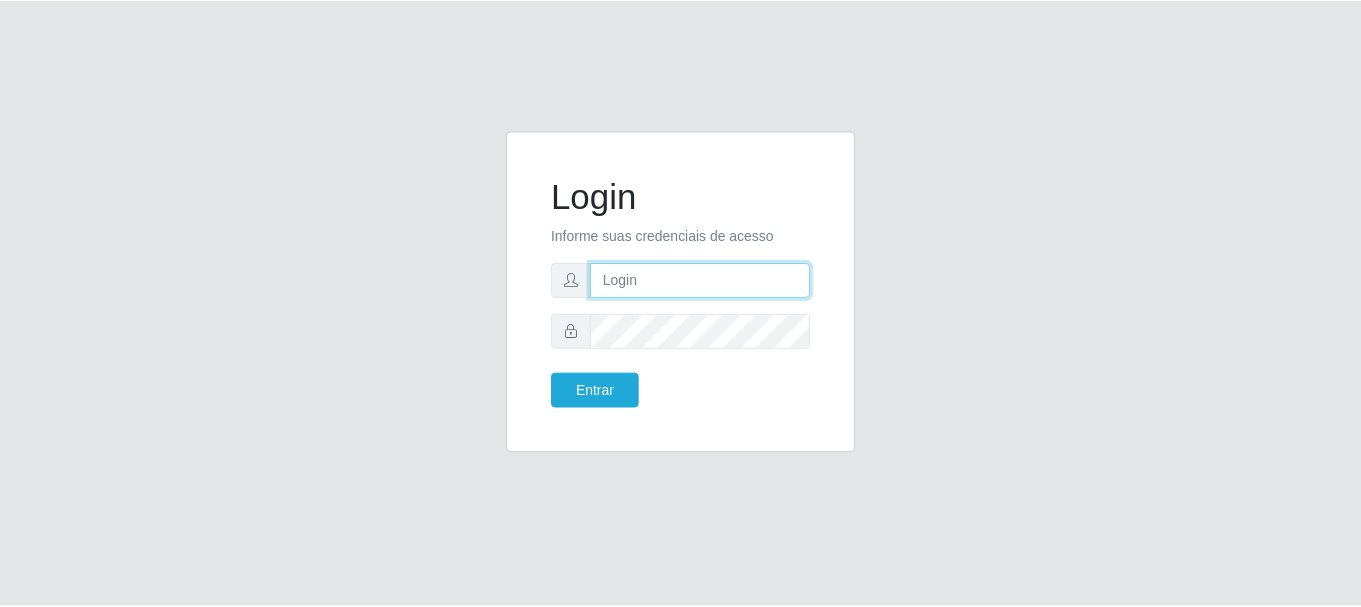 scroll, scrollTop: 0, scrollLeft: 0, axis: both 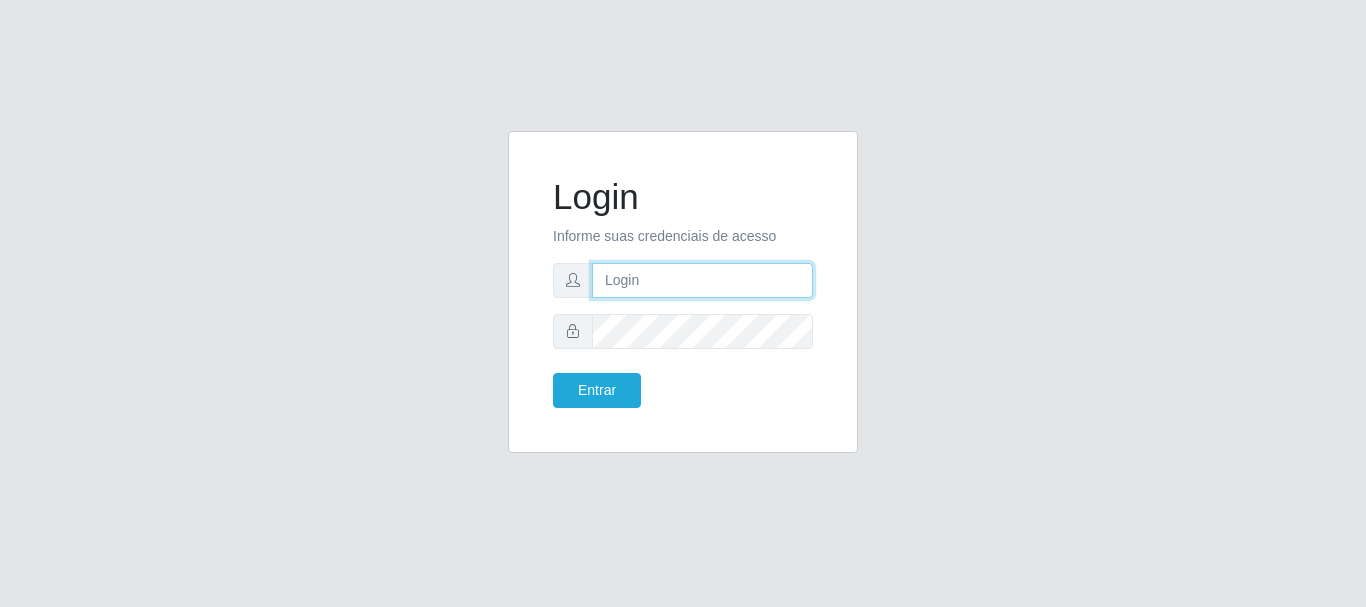 drag, startPoint x: 0, startPoint y: 0, endPoint x: 694, endPoint y: 279, distance: 747.98193 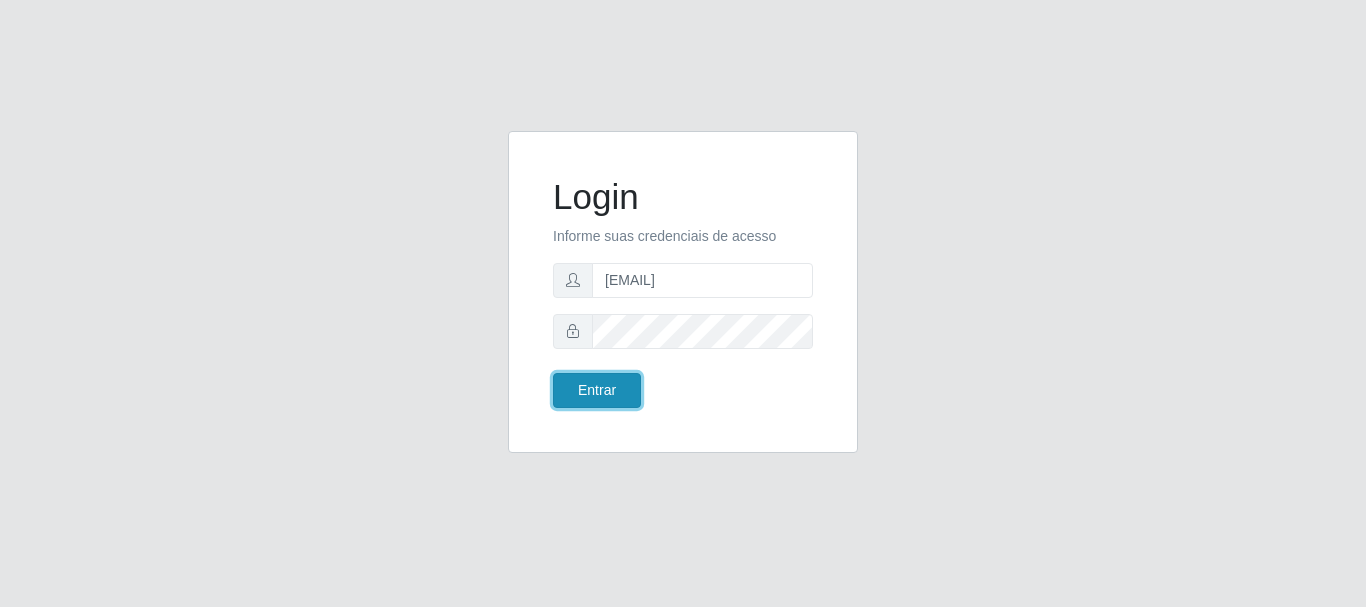 click on "Entrar" at bounding box center (597, 390) 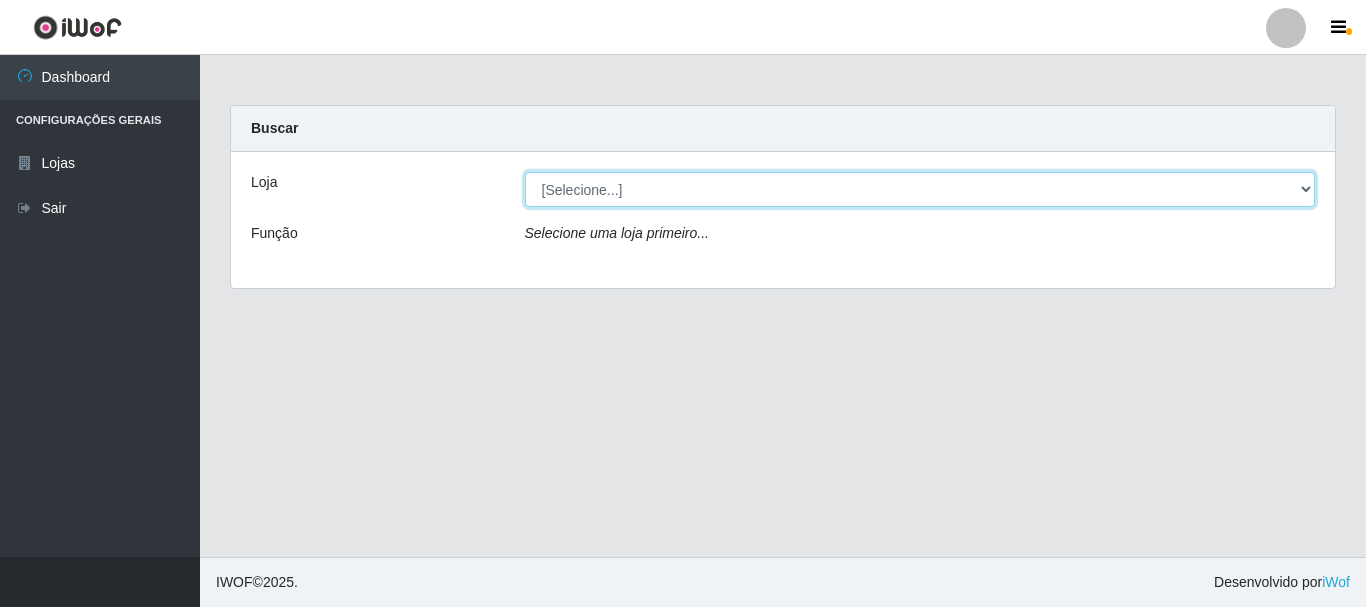 click on "[Selecione...] SuperFácil Atacado - [ADDRESS]" at bounding box center (920, 189) 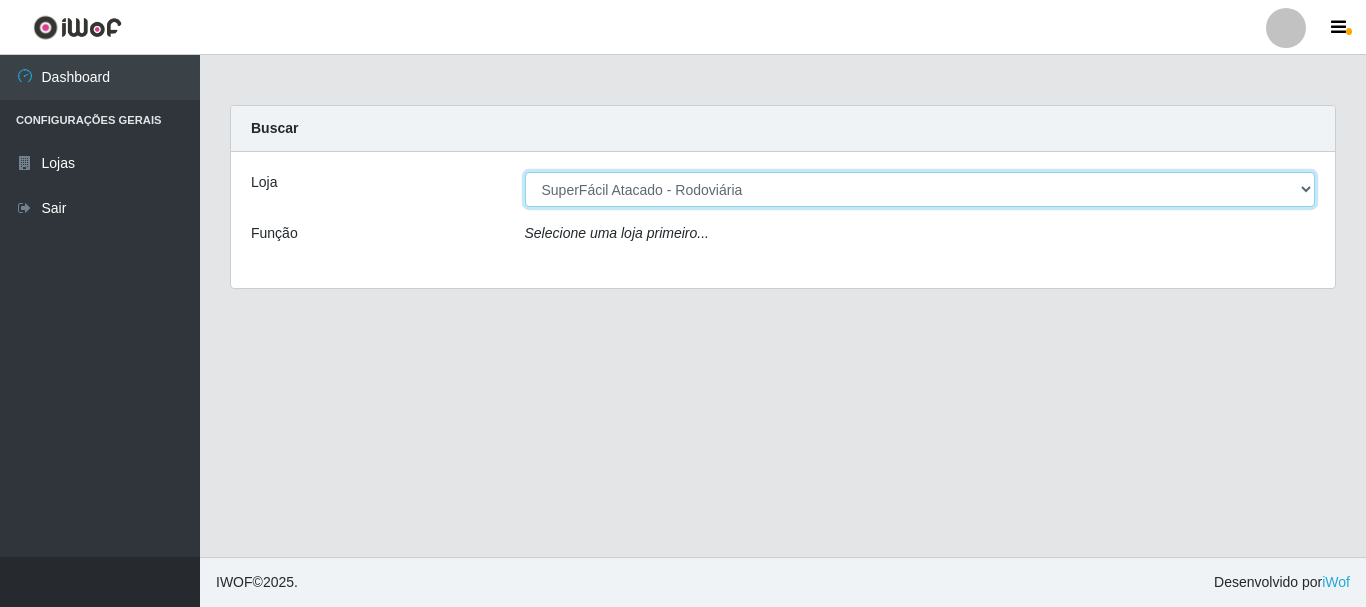 click on "[Selecione...] SuperFácil Atacado - [ADDRESS]" at bounding box center [920, 189] 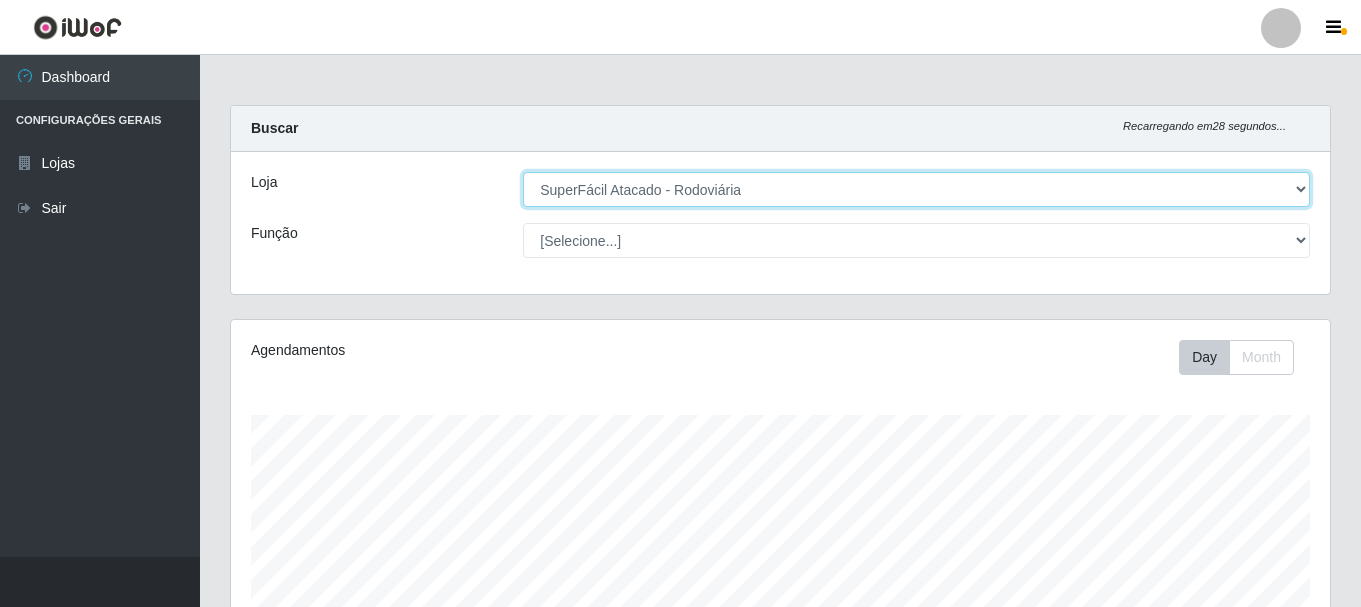 scroll, scrollTop: 999585, scrollLeft: 998901, axis: both 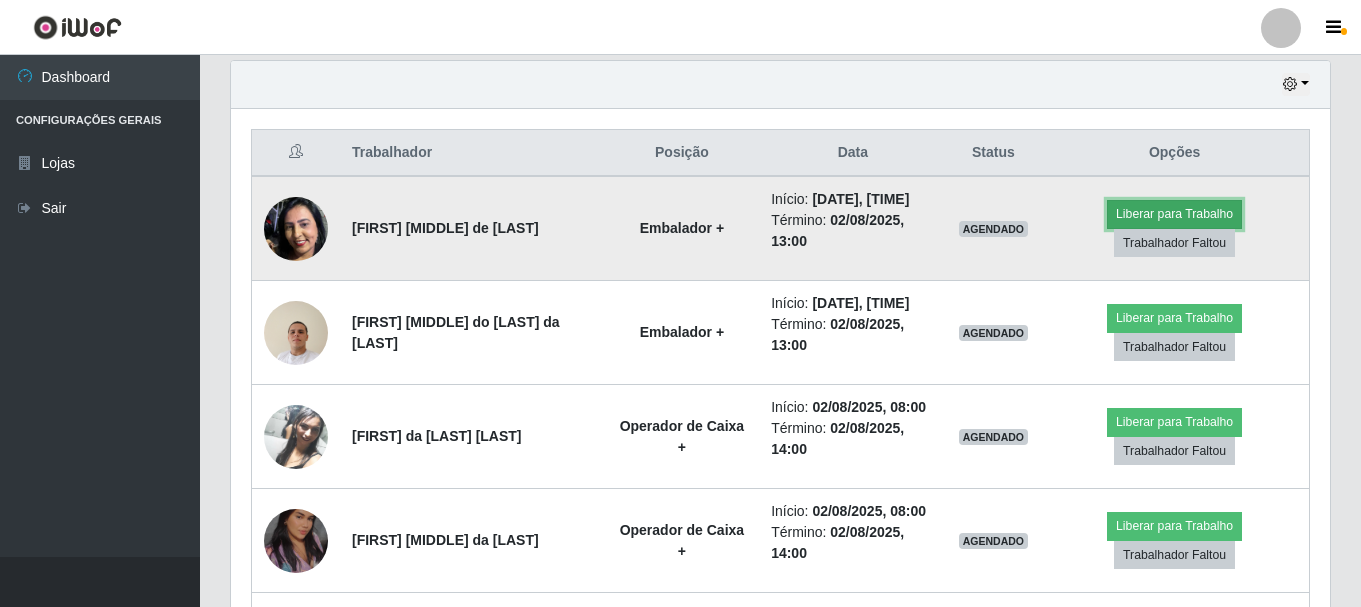 click on "Liberar para Trabalho" at bounding box center [1174, 214] 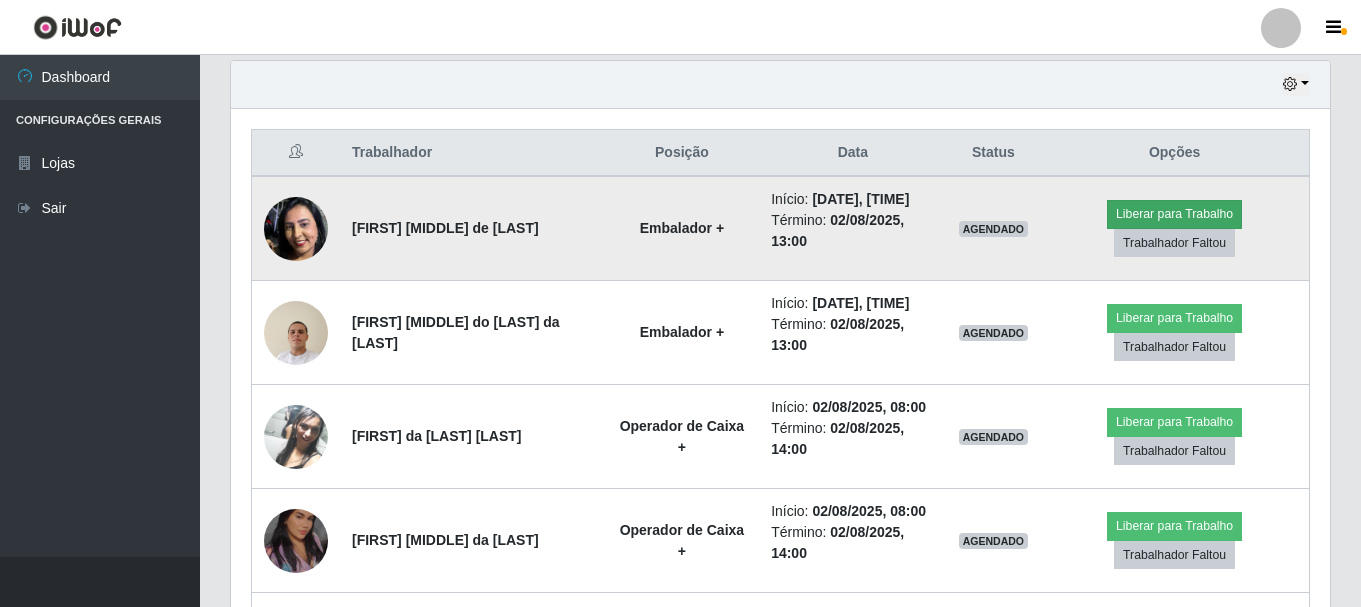 scroll, scrollTop: 999585, scrollLeft: 998911, axis: both 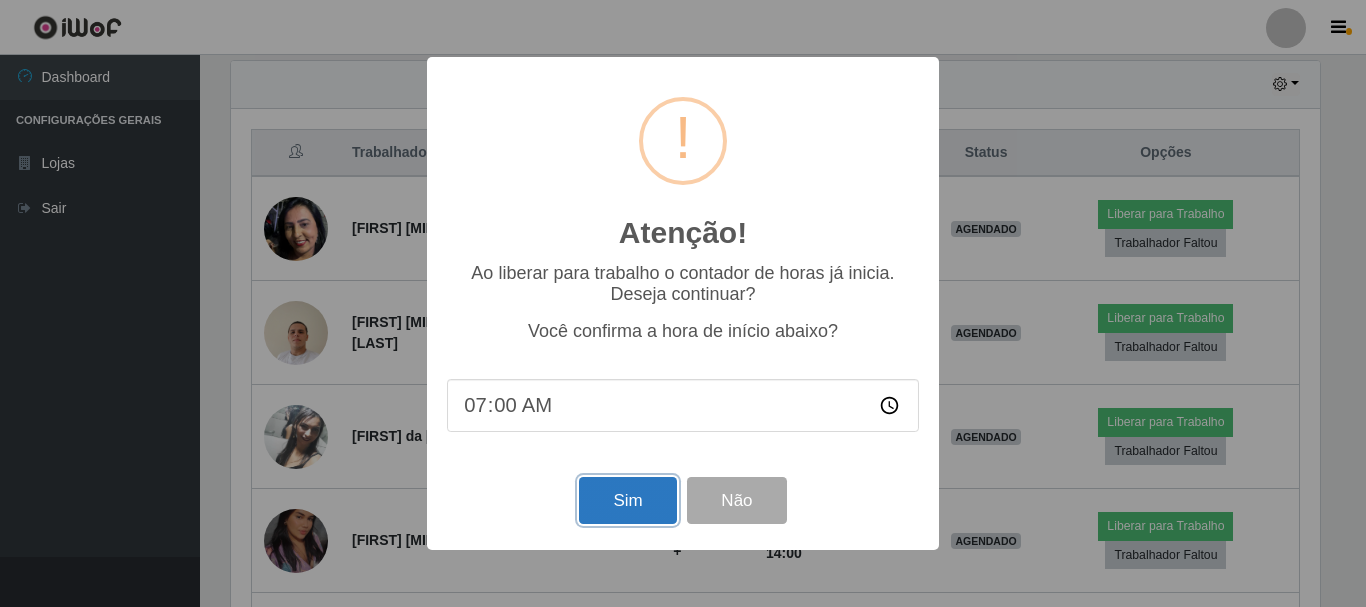 click on "Sim" at bounding box center [627, 500] 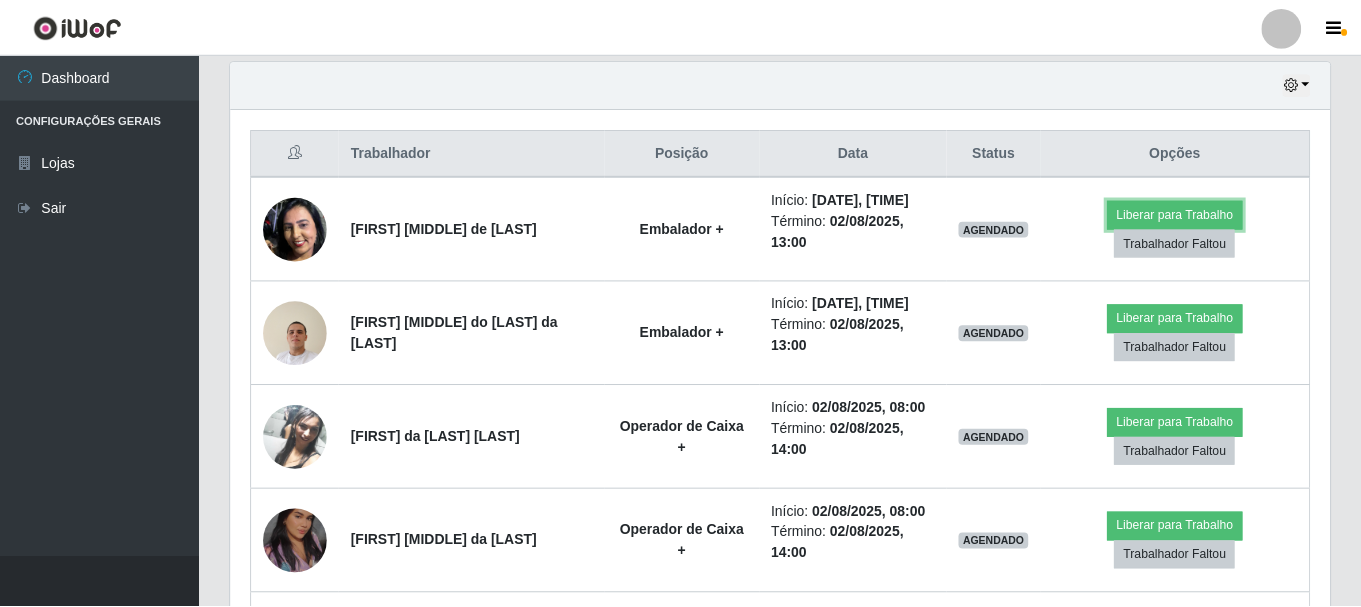 scroll, scrollTop: 999585, scrollLeft: 998901, axis: both 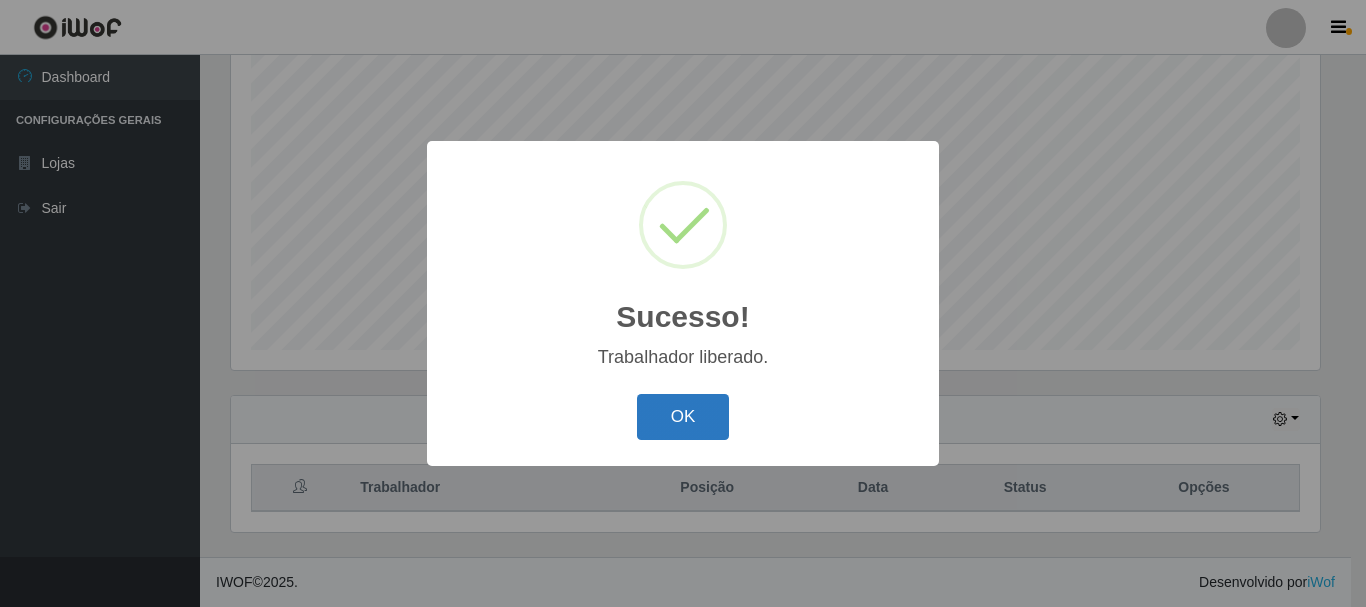 click on "OK" at bounding box center [683, 417] 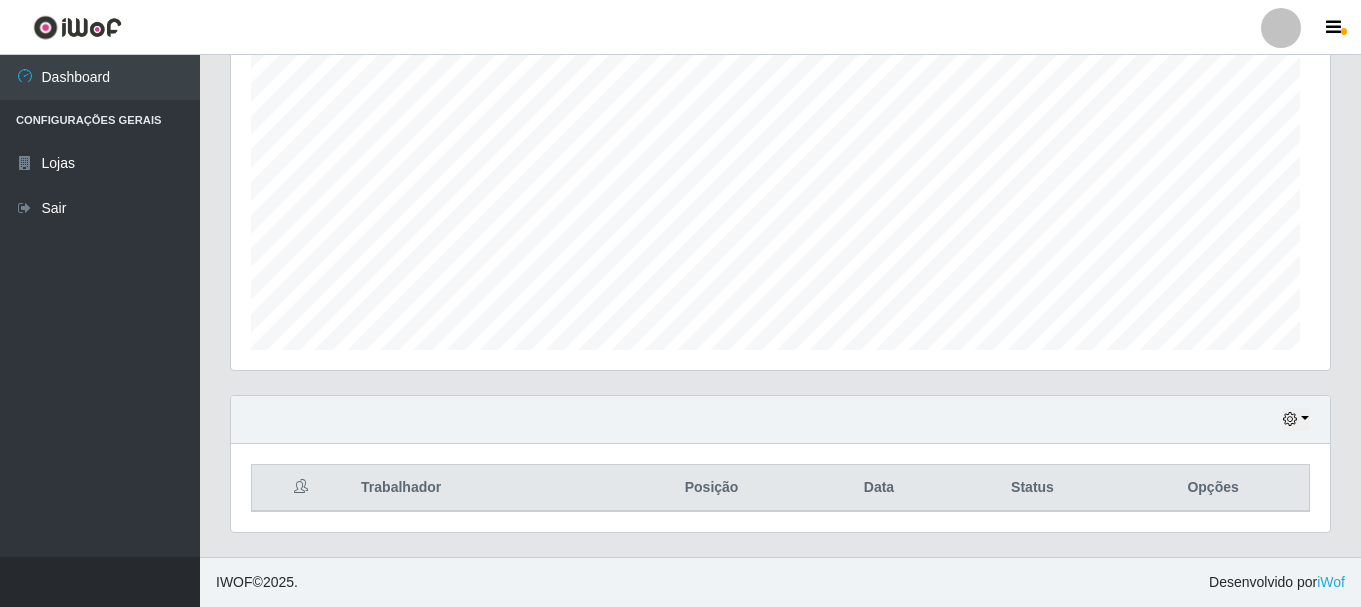 scroll, scrollTop: 999585, scrollLeft: 998901, axis: both 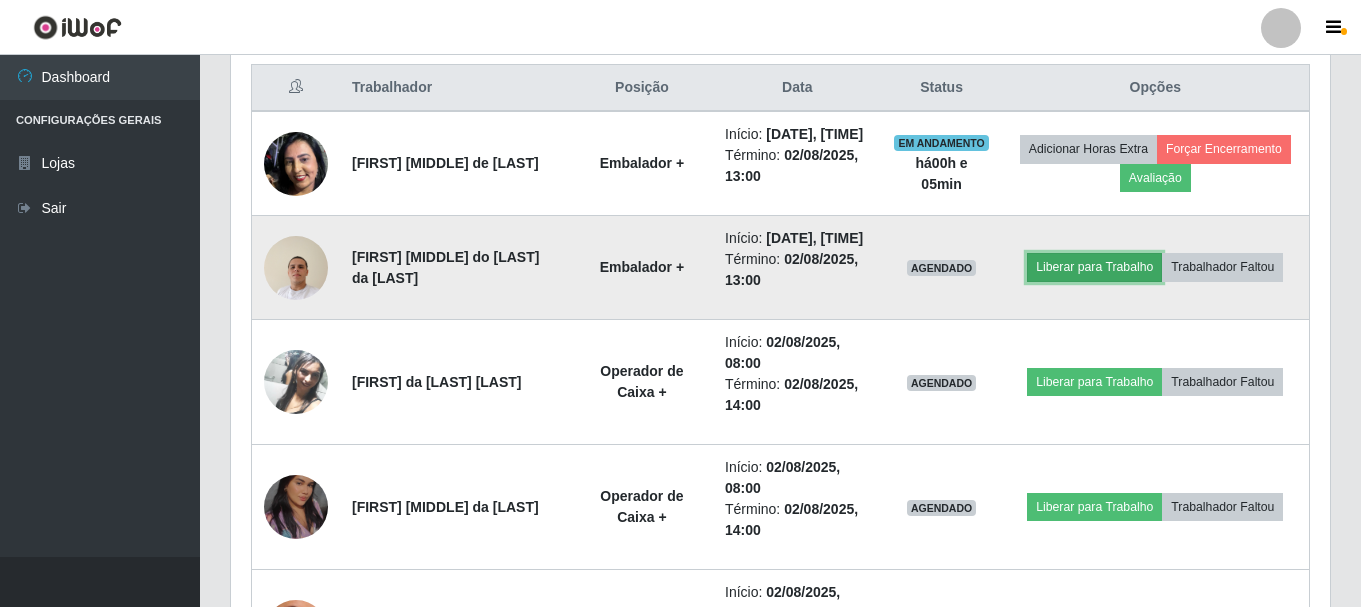 click on "Liberar para Trabalho" at bounding box center (1094, 267) 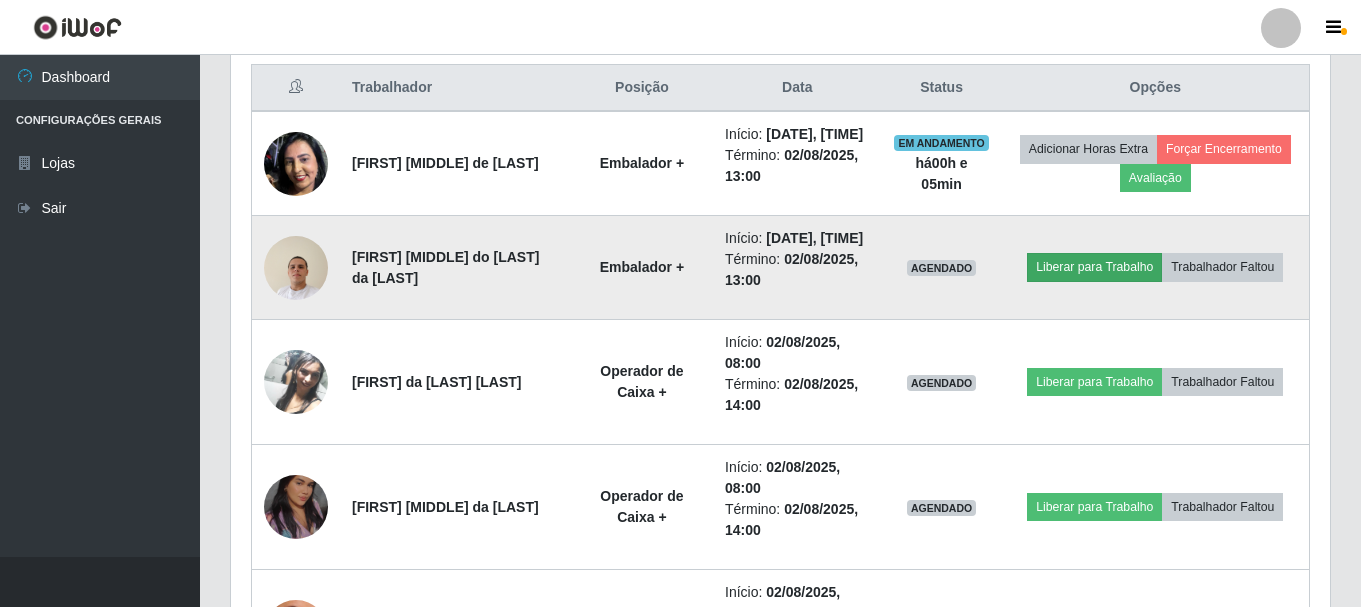 scroll, scrollTop: 999585, scrollLeft: 998911, axis: both 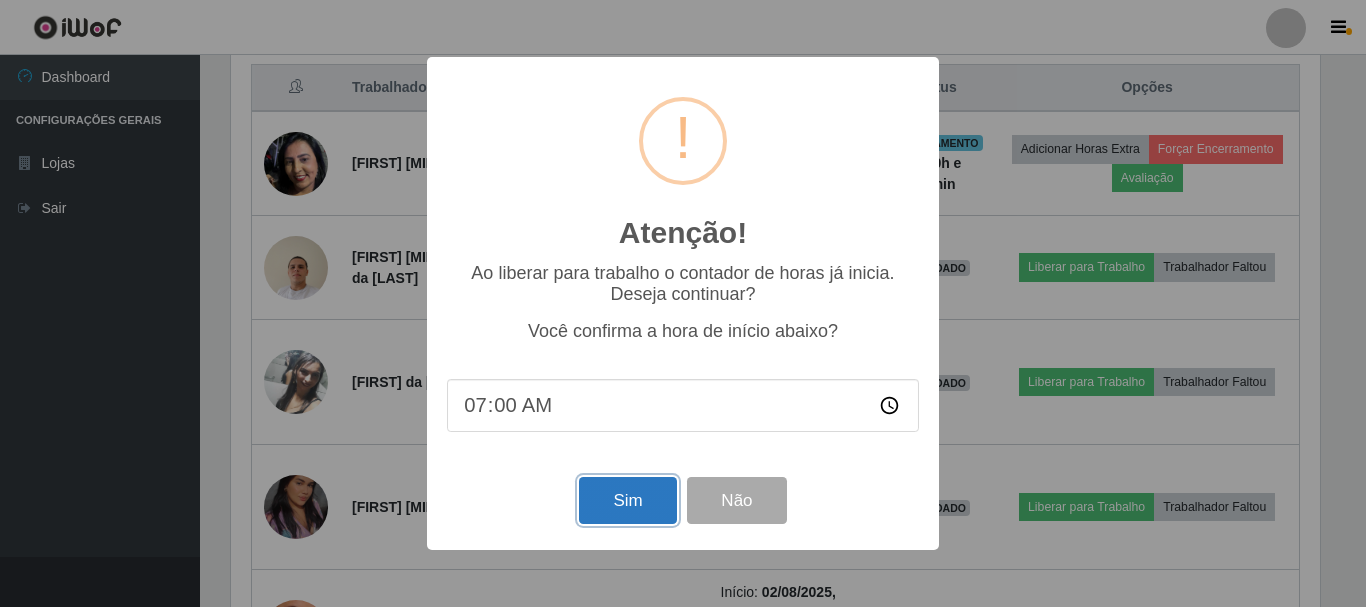 click on "Sim" at bounding box center [627, 500] 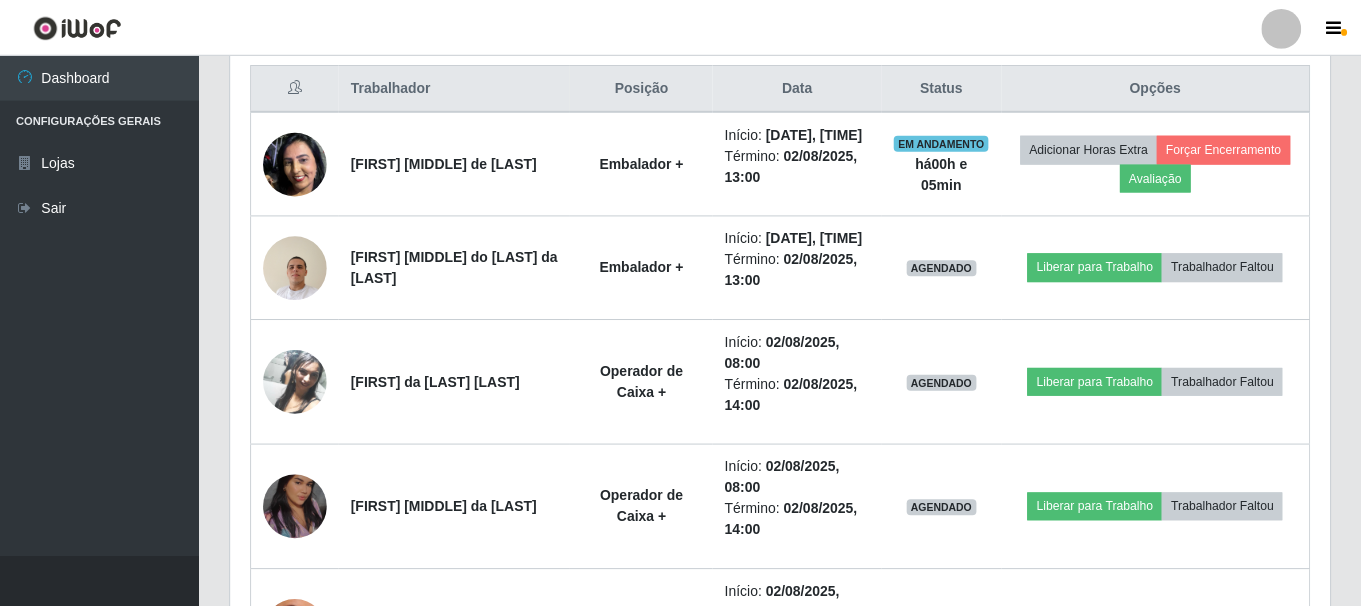 scroll, scrollTop: 999585, scrollLeft: 998901, axis: both 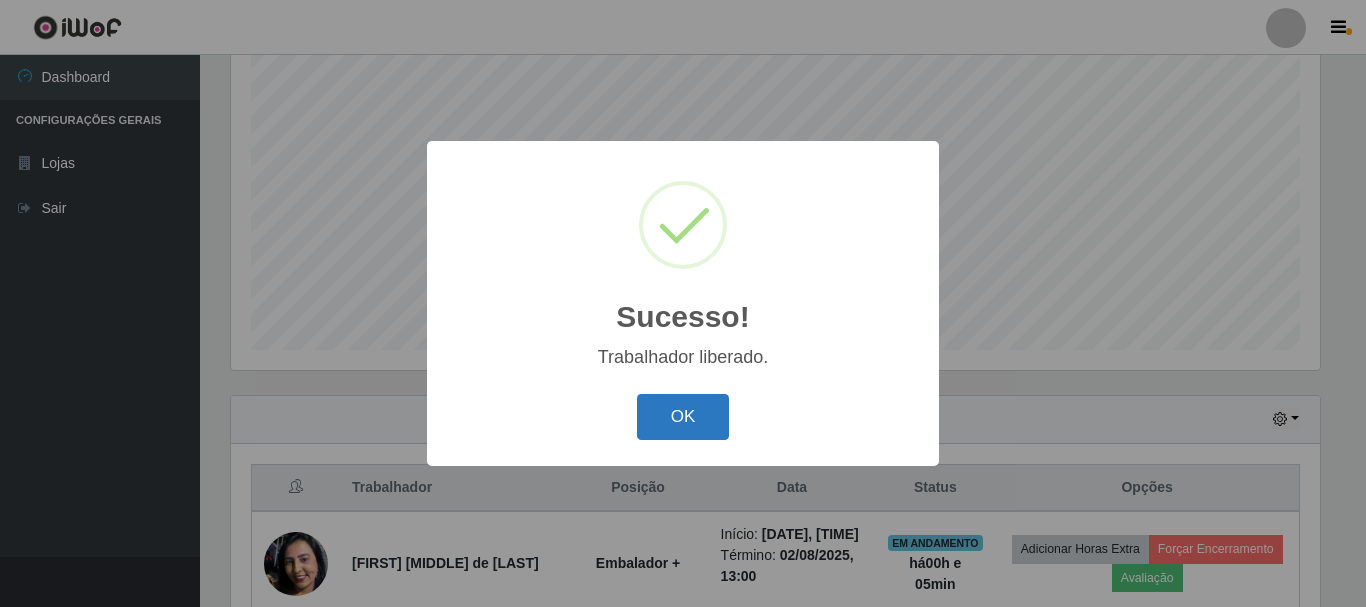 click on "OK" at bounding box center [683, 417] 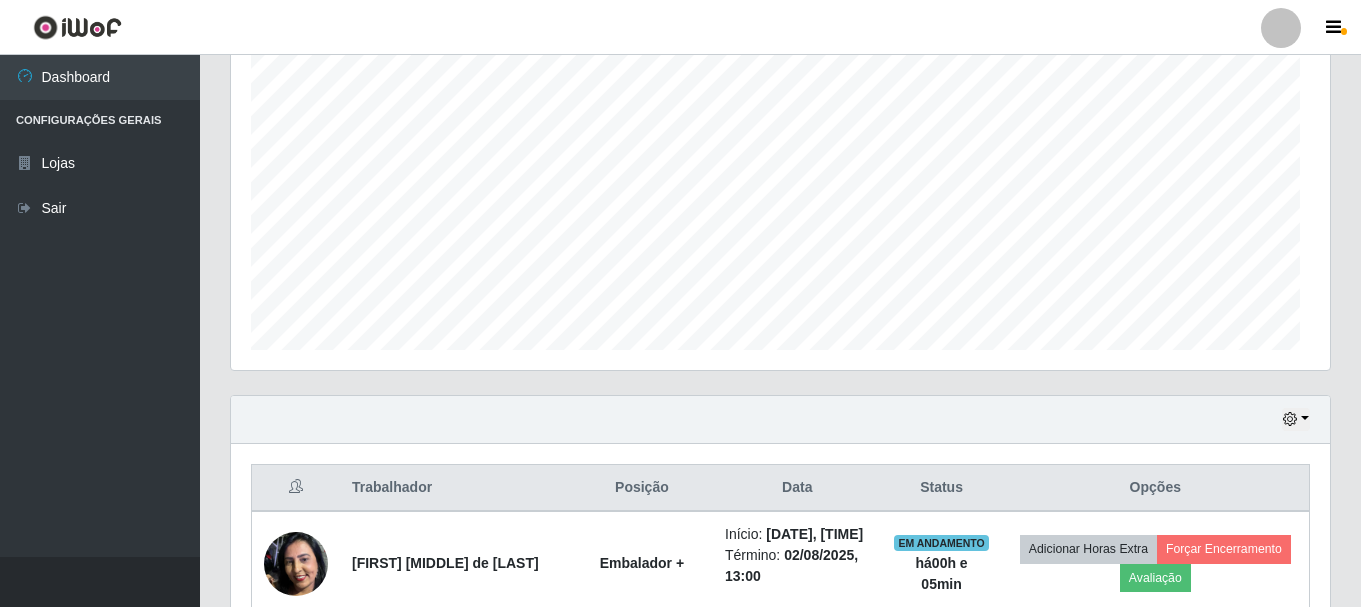 scroll, scrollTop: 999585, scrollLeft: 998901, axis: both 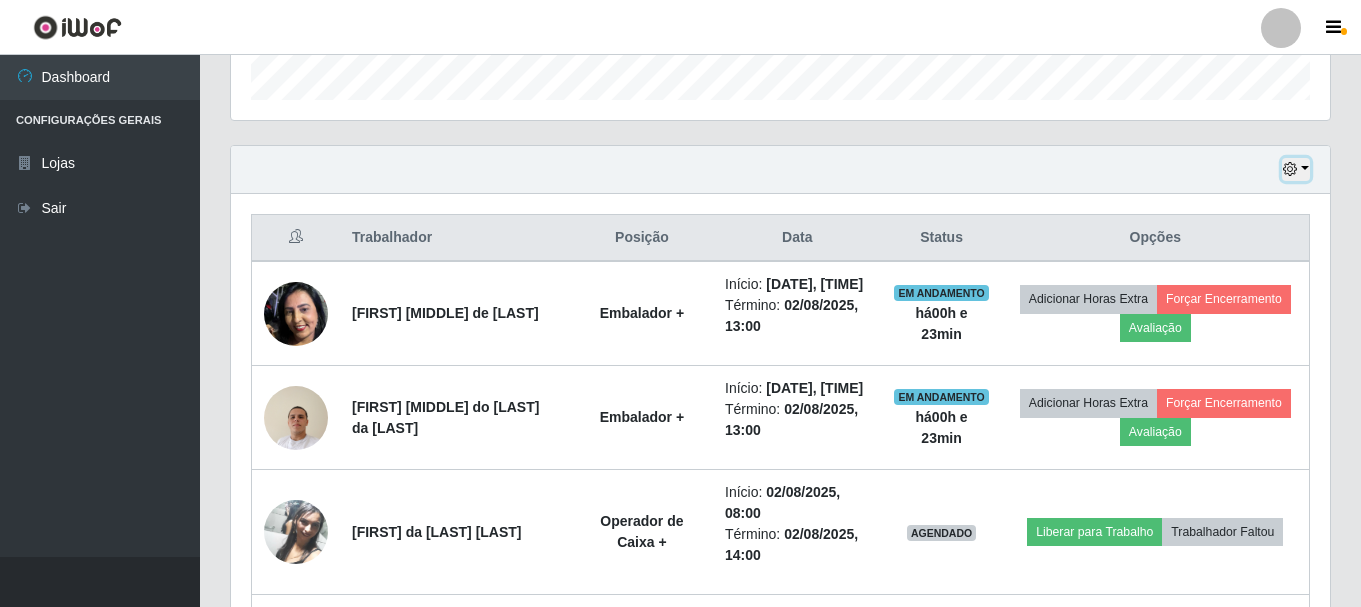 click at bounding box center (1296, 169) 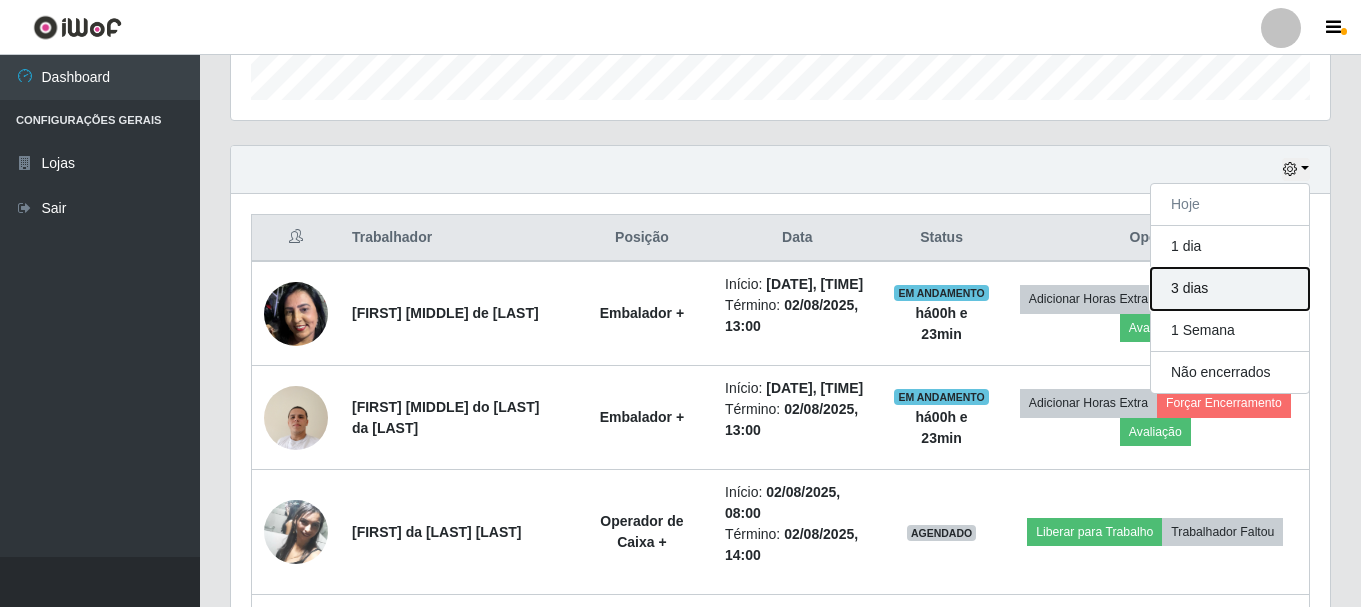 click on "3 dias" at bounding box center (1230, 289) 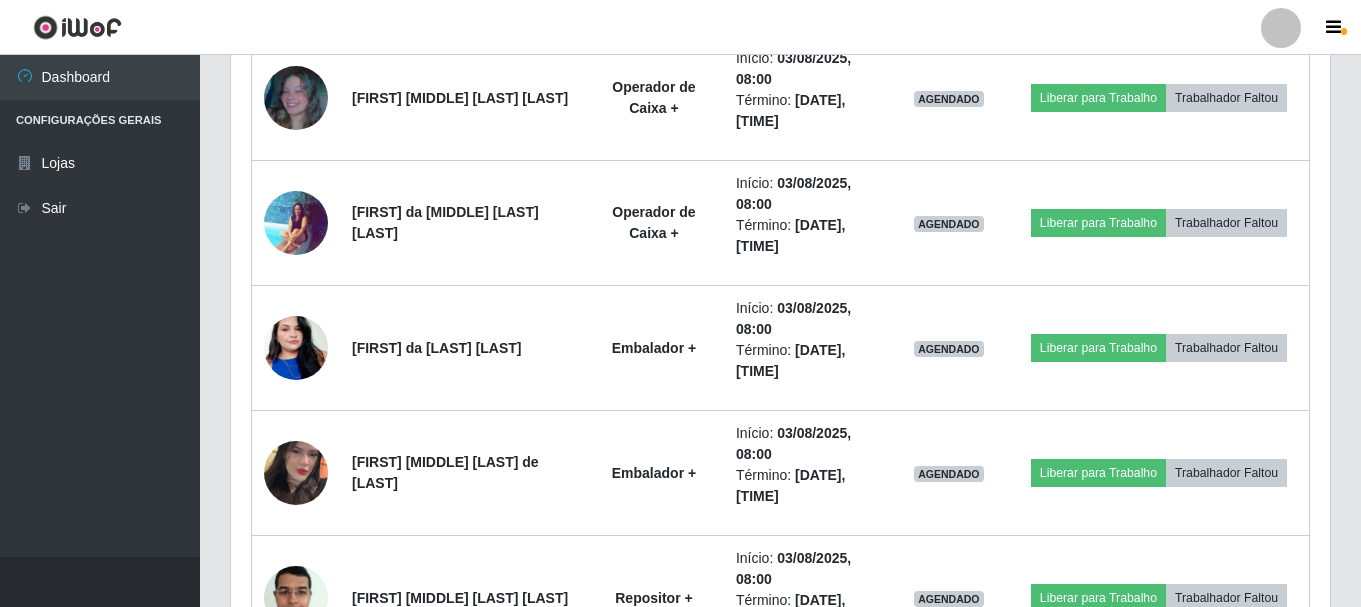 scroll, scrollTop: 4315, scrollLeft: 0, axis: vertical 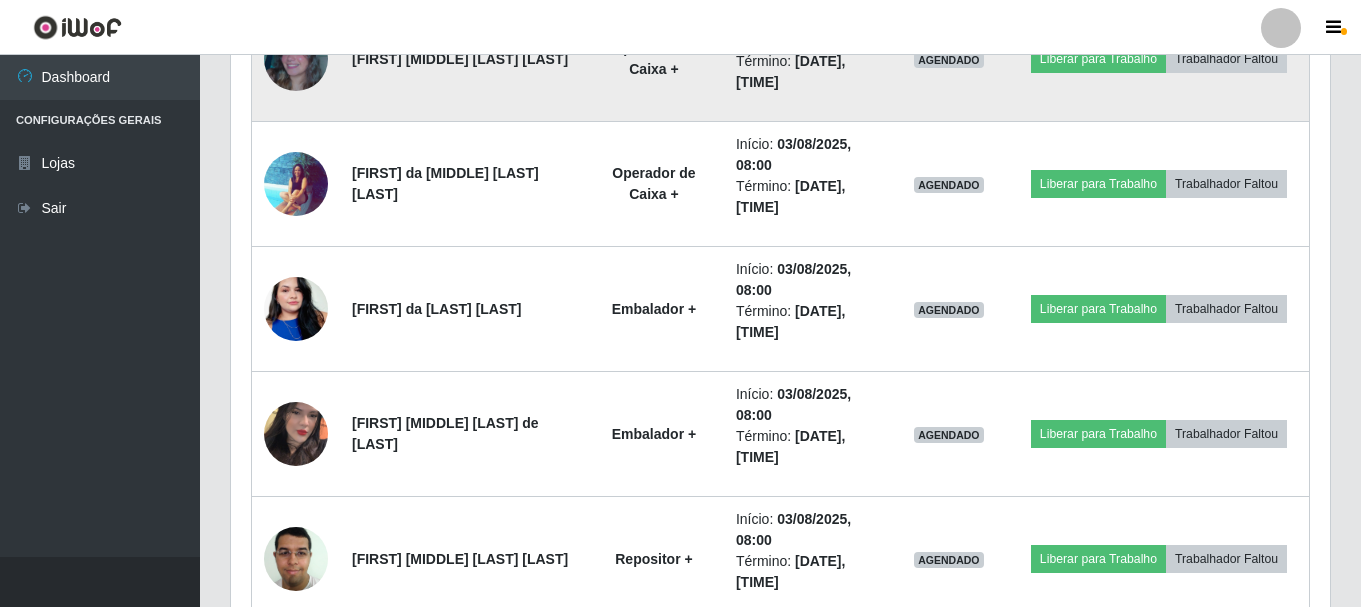 click at bounding box center (296, 59) 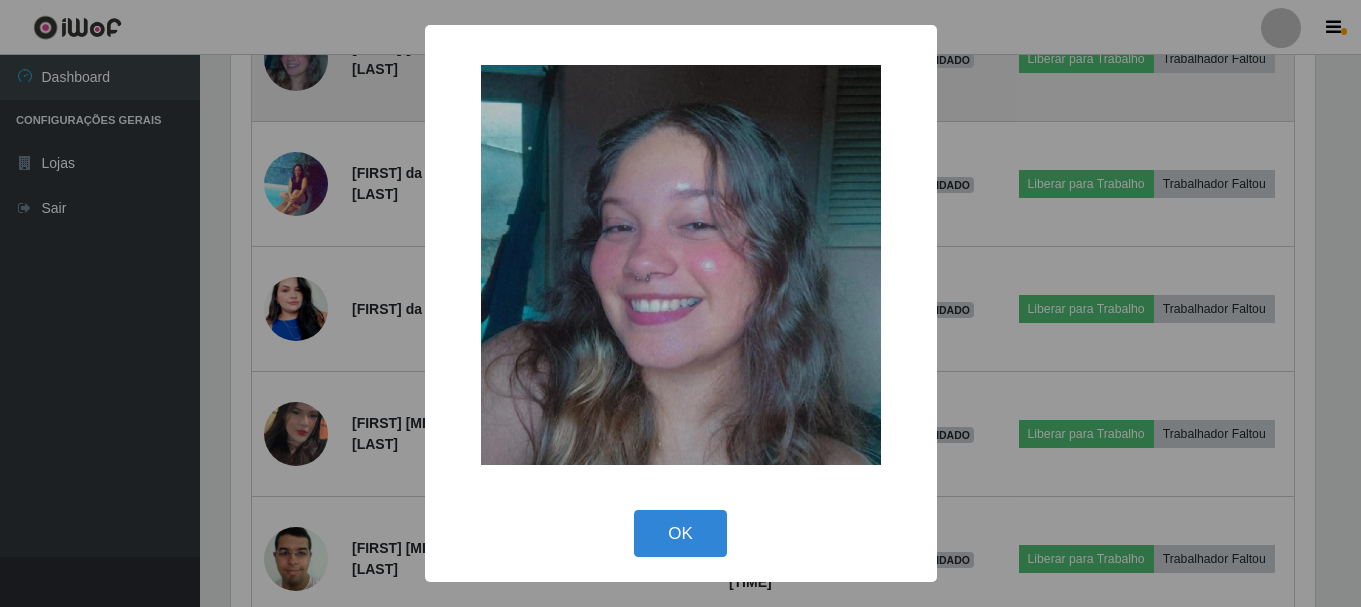 scroll, scrollTop: 999585, scrollLeft: 998911, axis: both 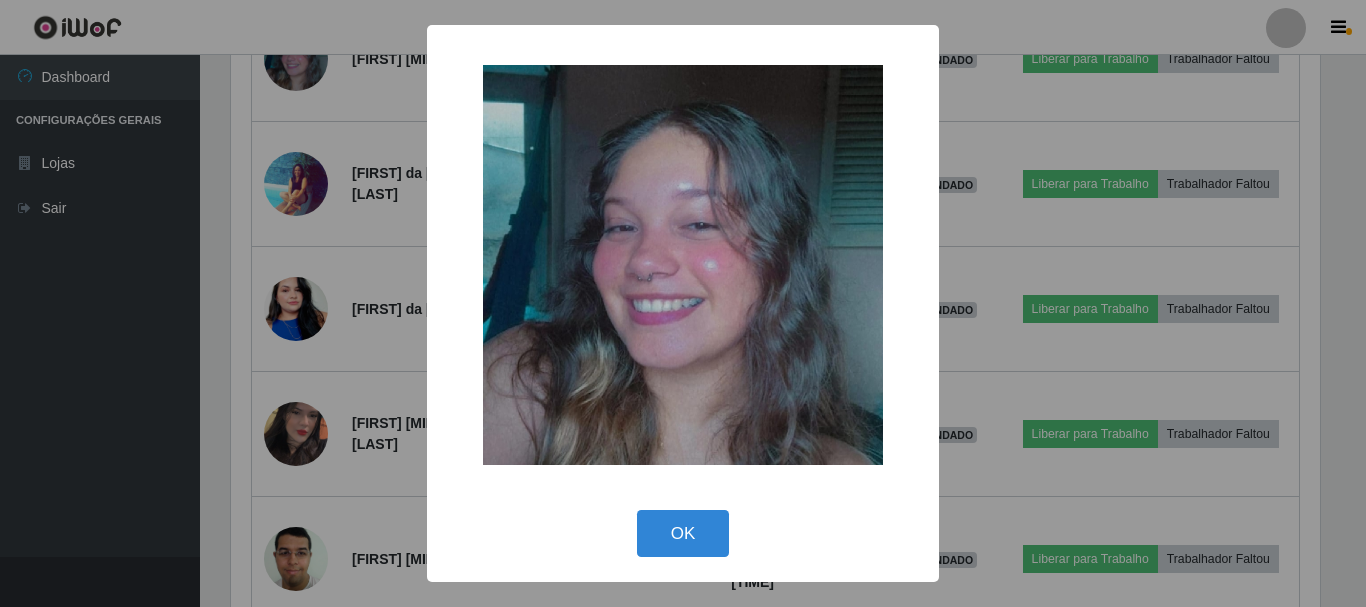 click on "× OK Cancel" at bounding box center [683, 303] 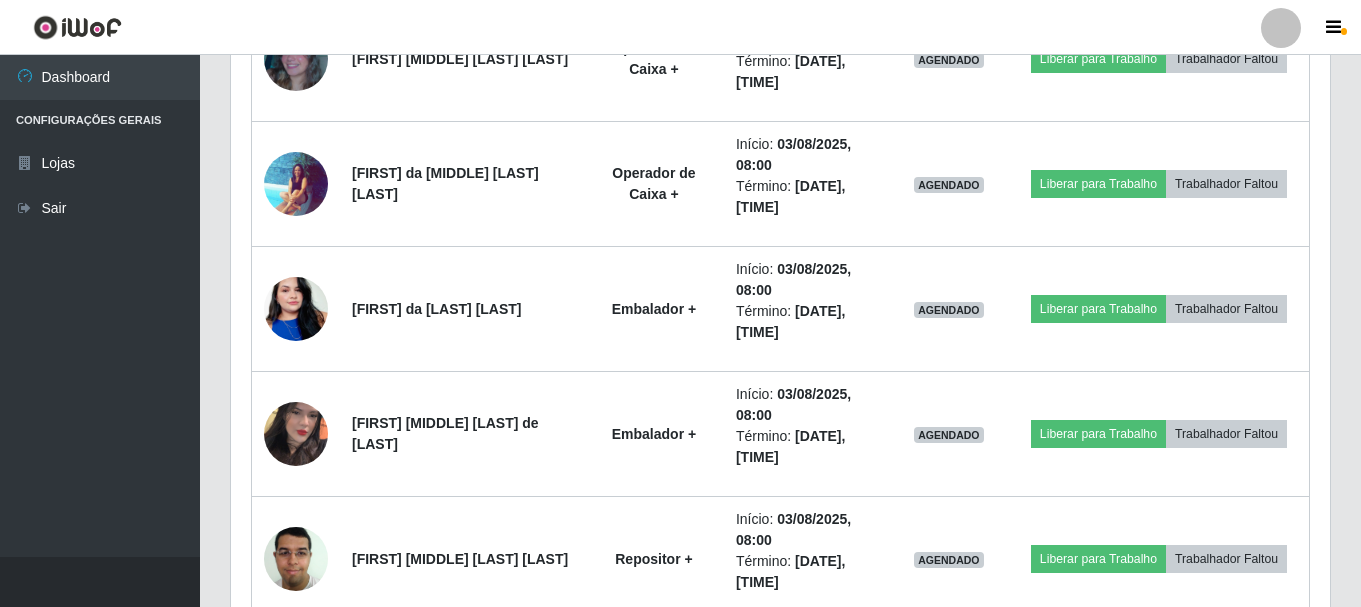 scroll, scrollTop: 999585, scrollLeft: 998901, axis: both 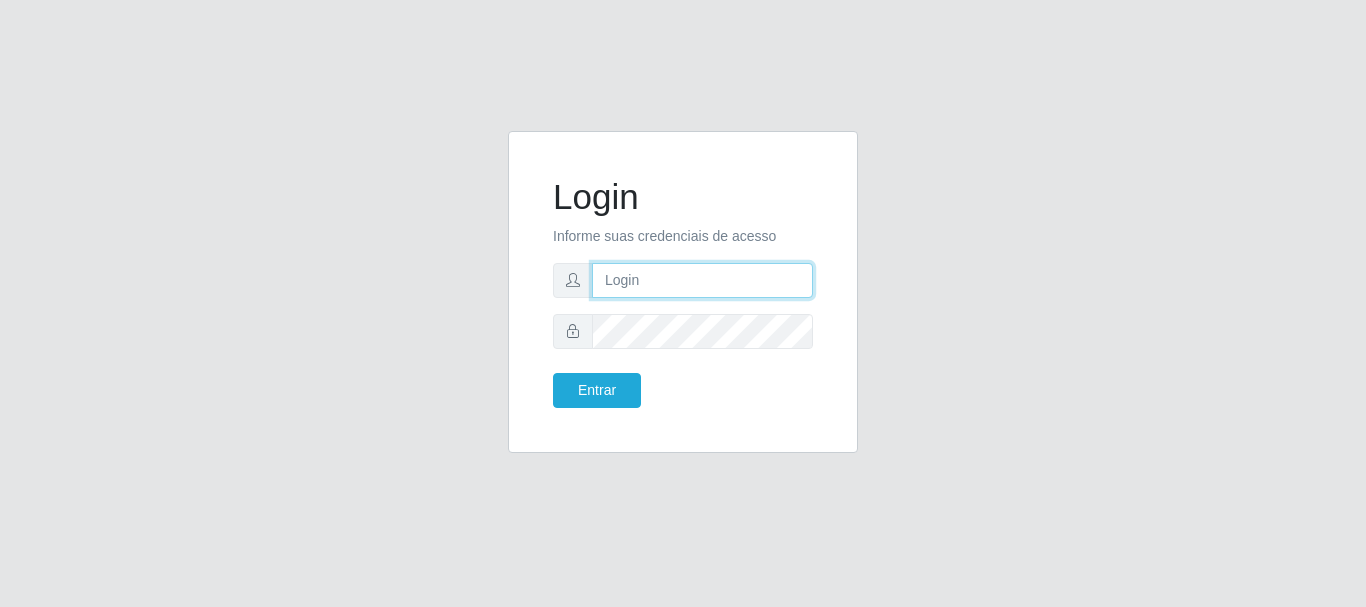 click at bounding box center (702, 280) 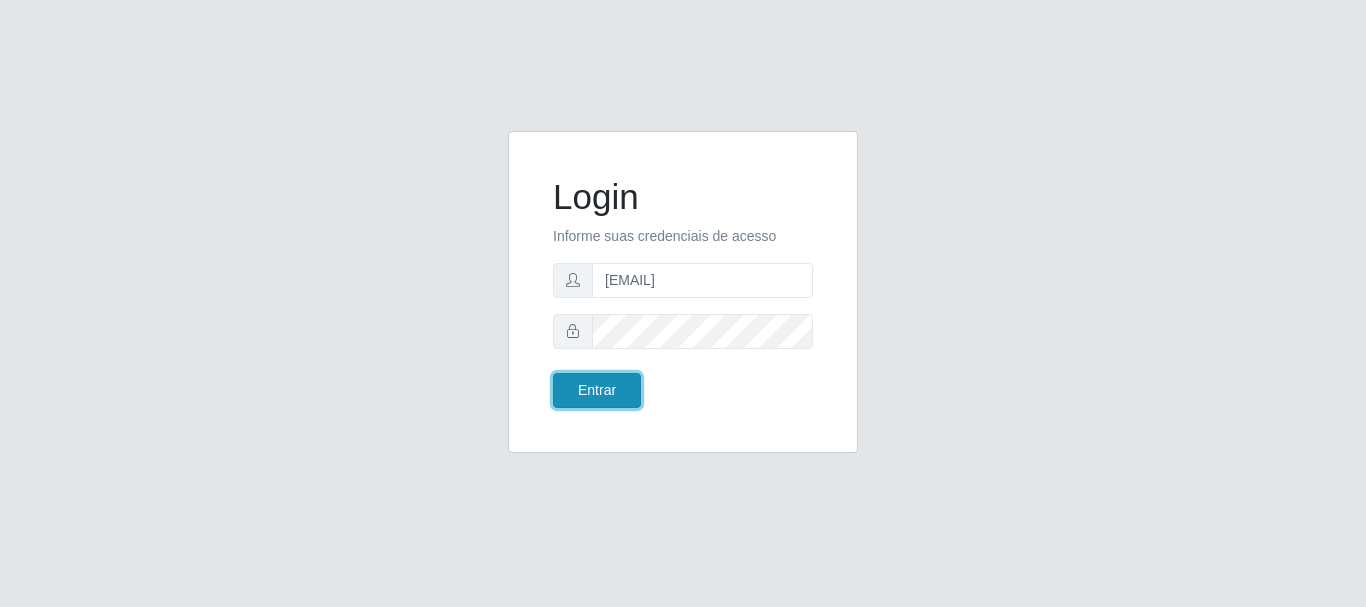 click on "Entrar" at bounding box center [597, 390] 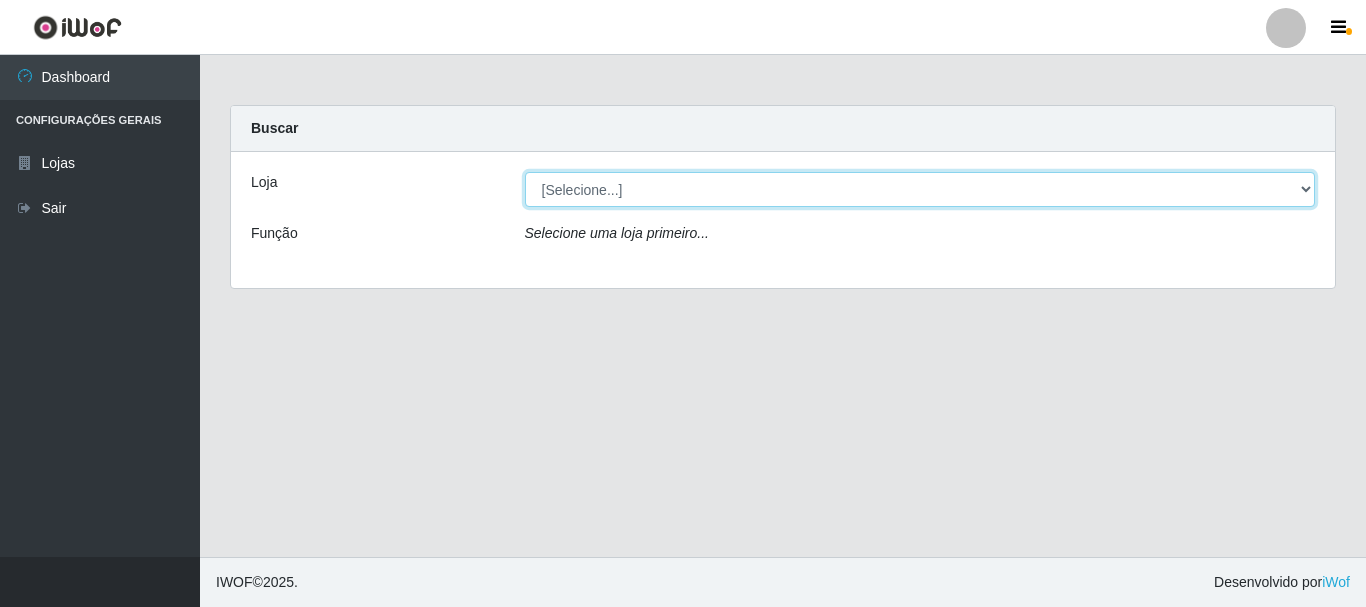 click on "[Selecione...] SuperFácil Atacado - [ADDRESS]" at bounding box center (920, 189) 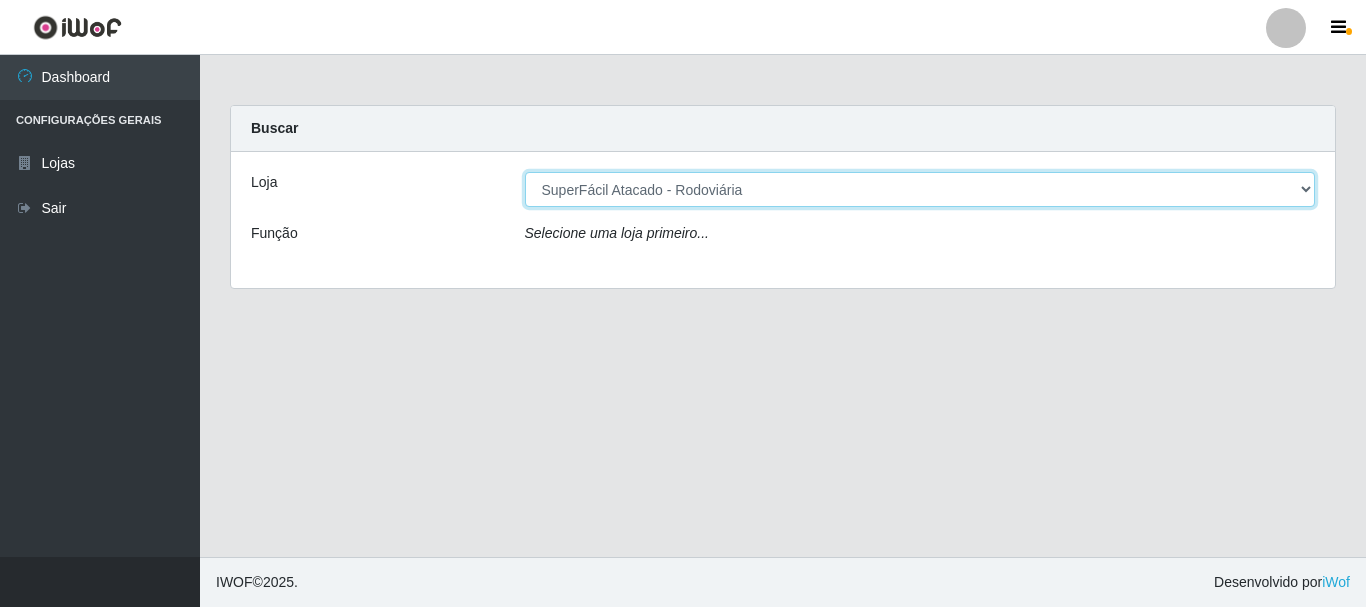 click on "[Selecione...] SuperFácil Atacado - [ADDRESS]" at bounding box center (920, 189) 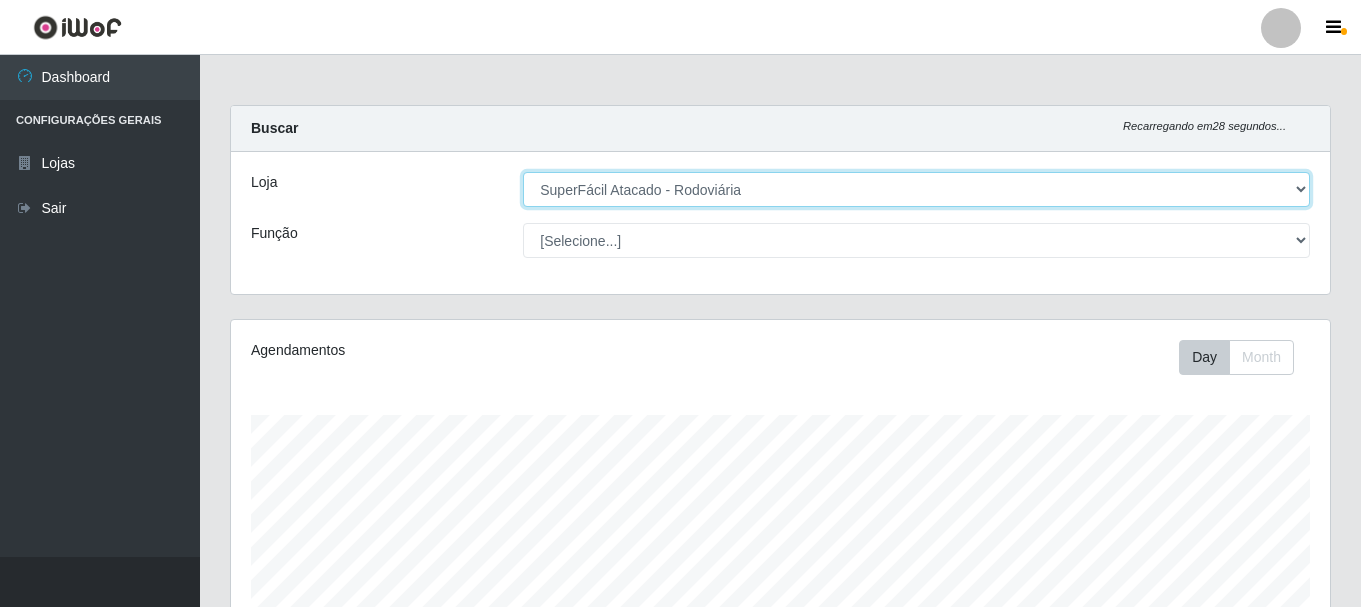 scroll, scrollTop: 999585, scrollLeft: 998901, axis: both 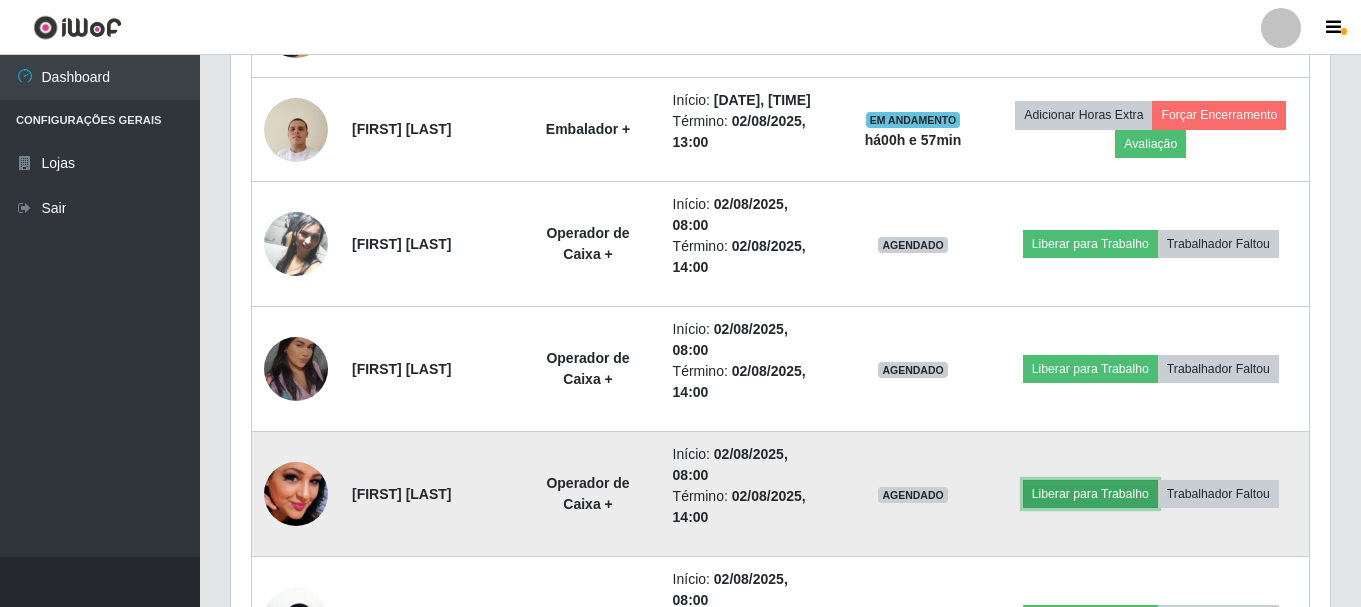 click on "Liberar para Trabalho" at bounding box center [1090, 494] 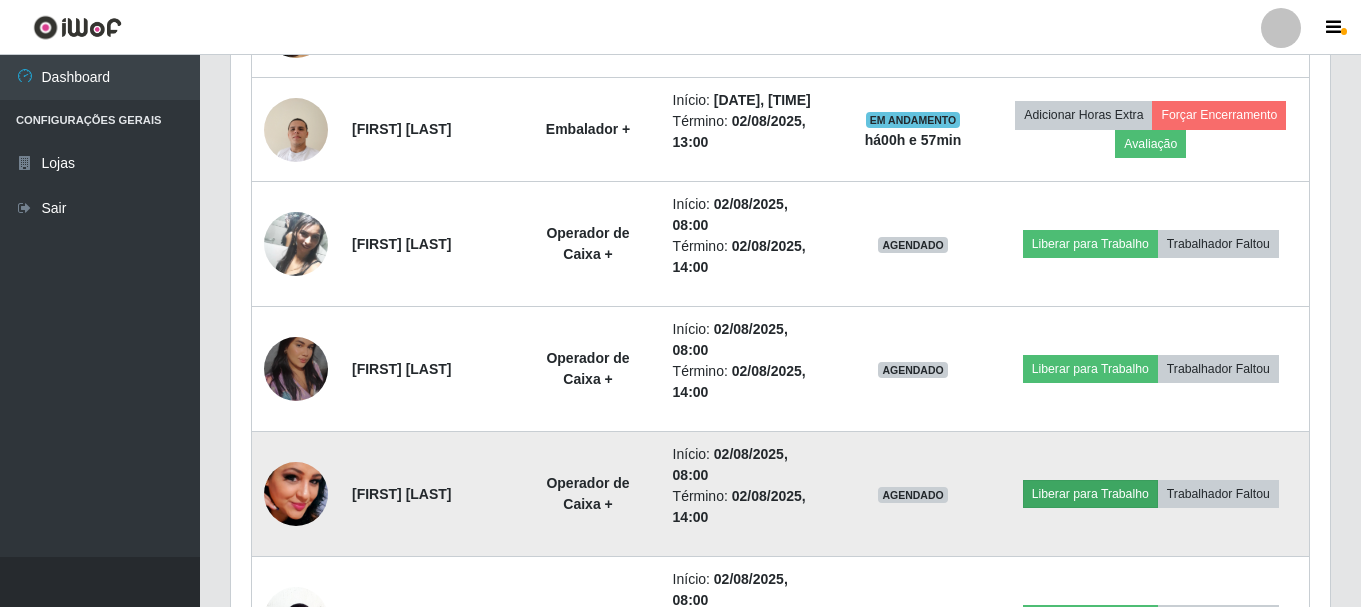scroll, scrollTop: 999585, scrollLeft: 998911, axis: both 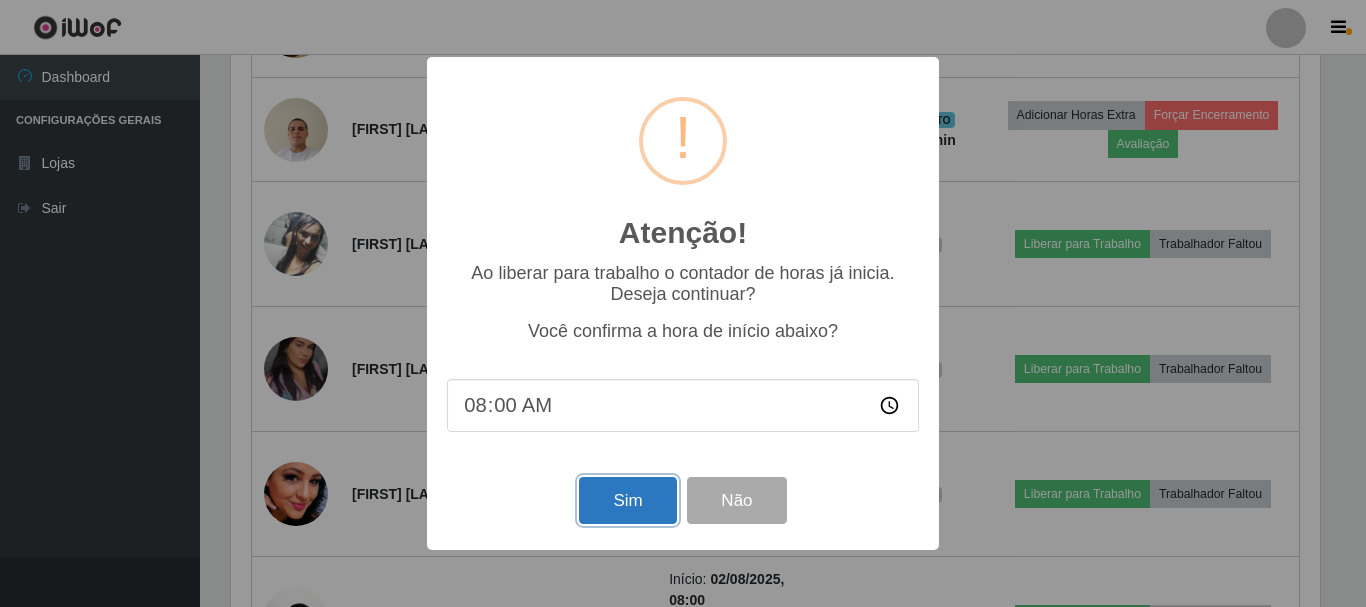 click on "Sim" at bounding box center [627, 500] 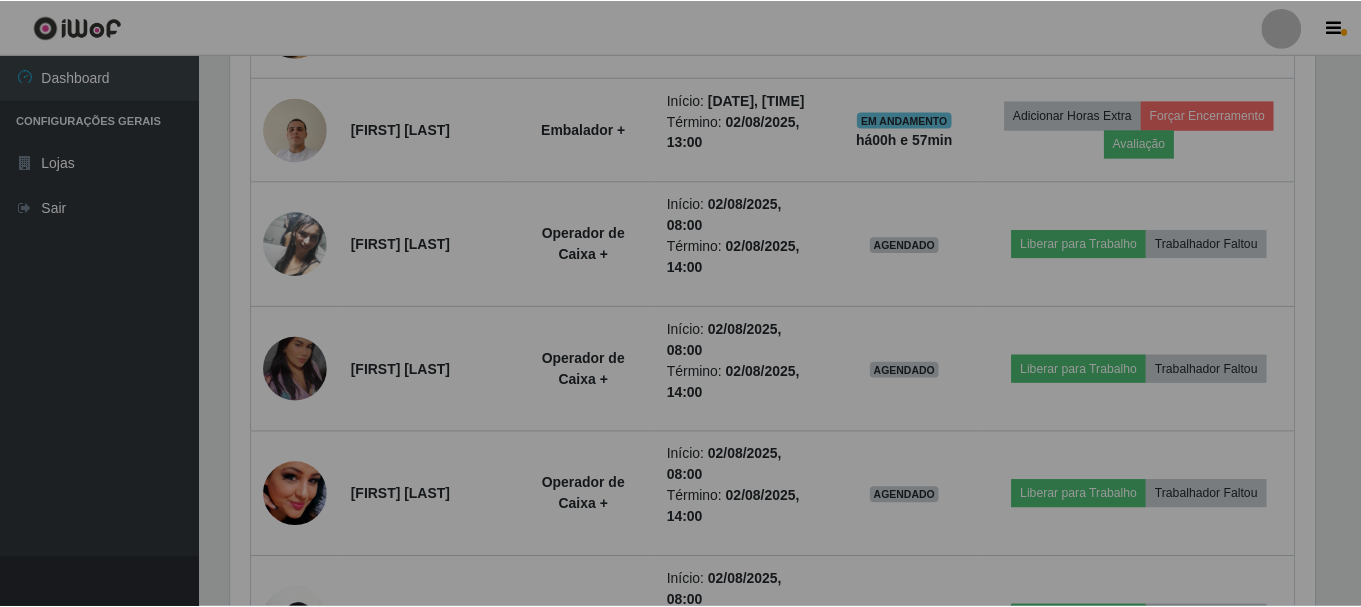 scroll, scrollTop: 999585, scrollLeft: 998901, axis: both 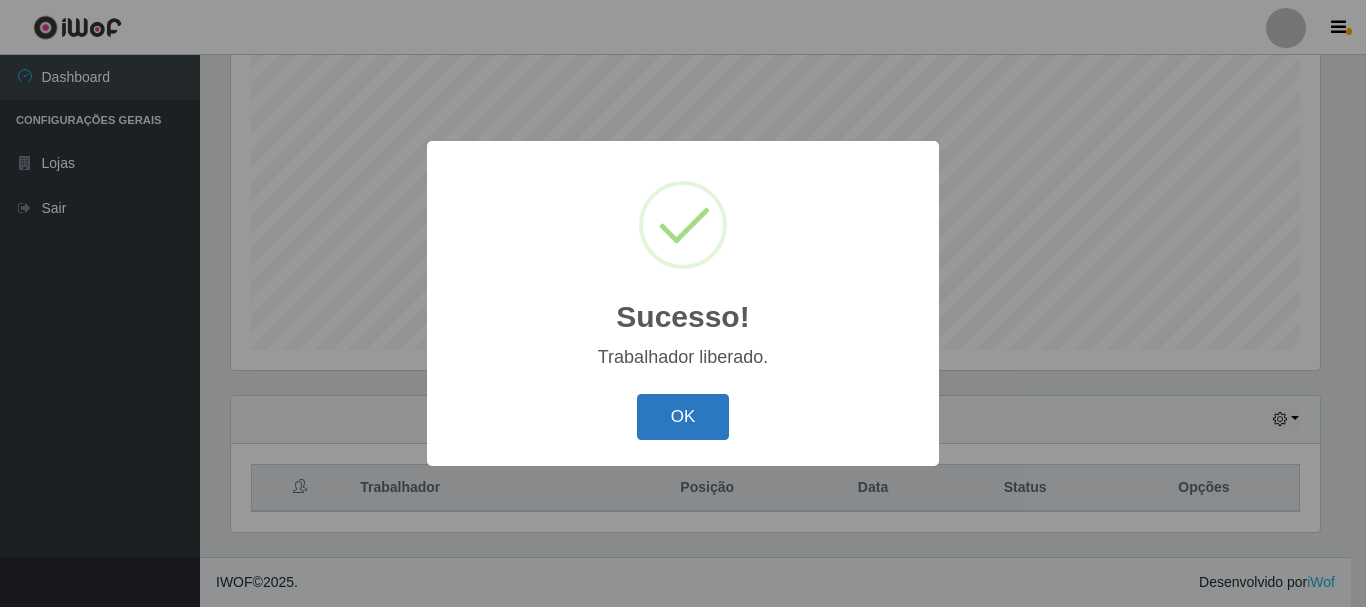 click on "OK" at bounding box center [683, 417] 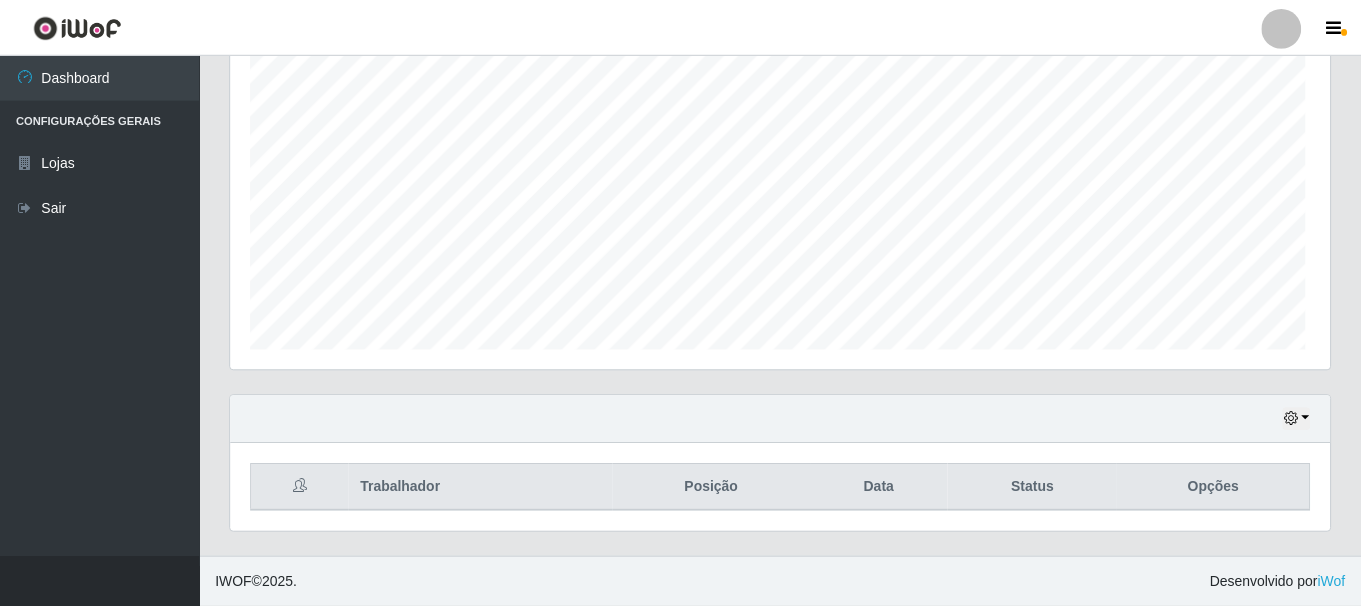scroll, scrollTop: 999585, scrollLeft: 998901, axis: both 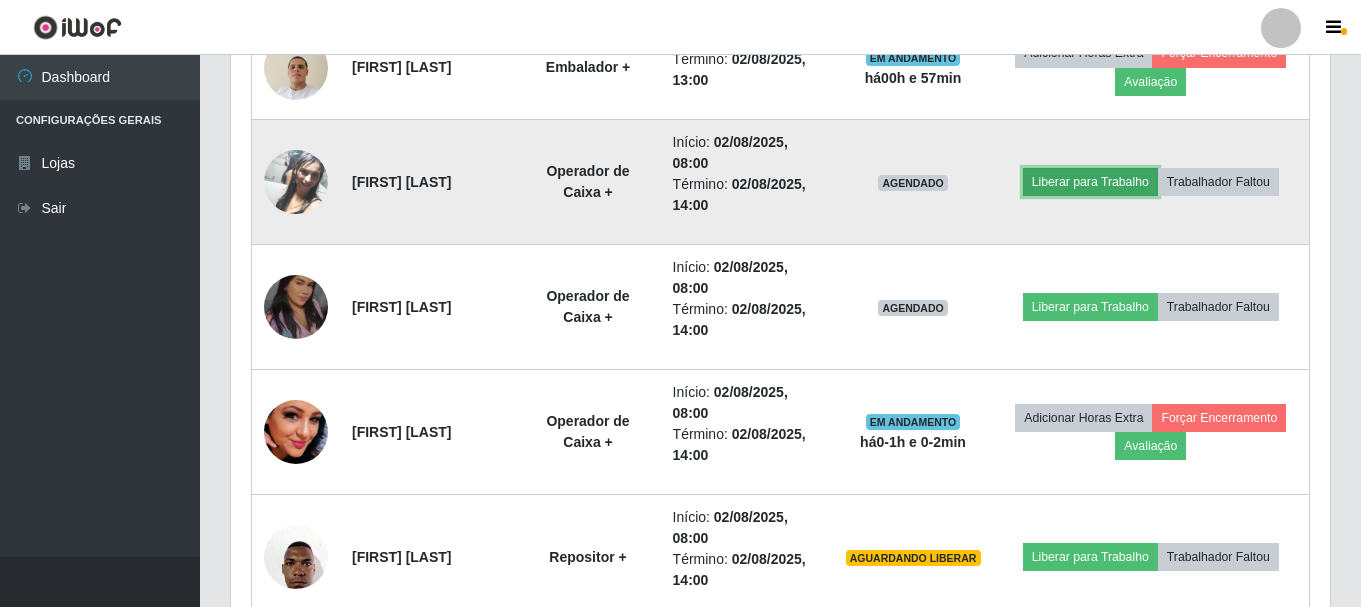 click on "Liberar para Trabalho" at bounding box center [1090, 182] 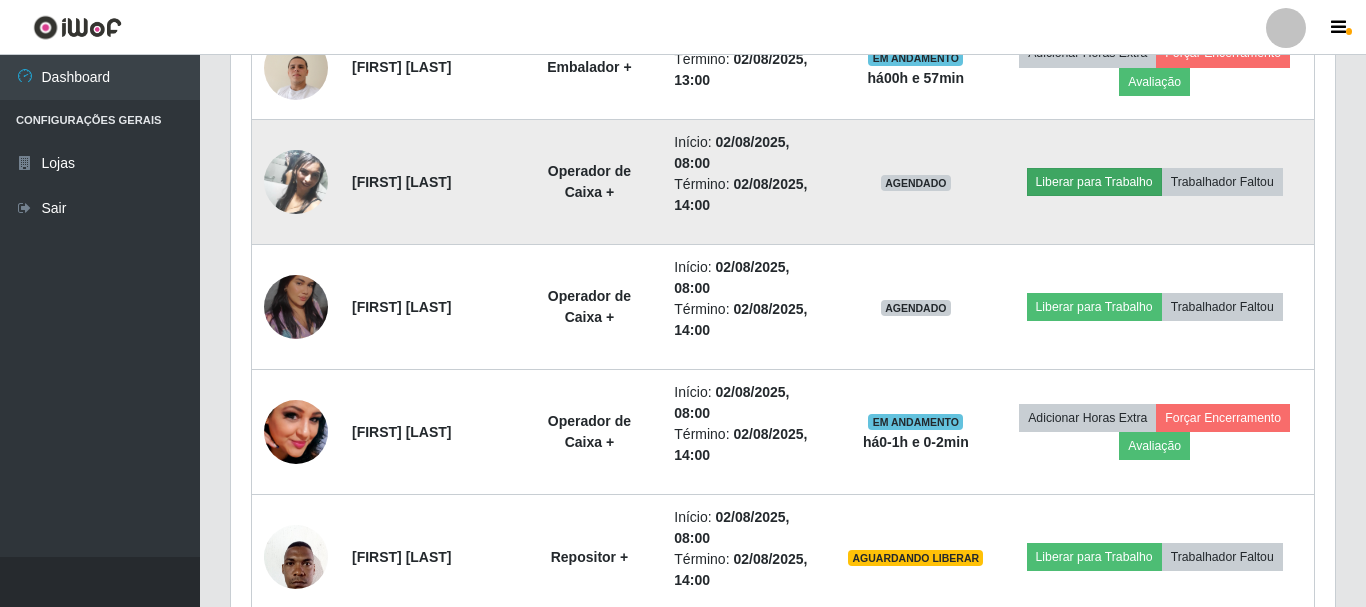 scroll, scrollTop: 999585, scrollLeft: 998911, axis: both 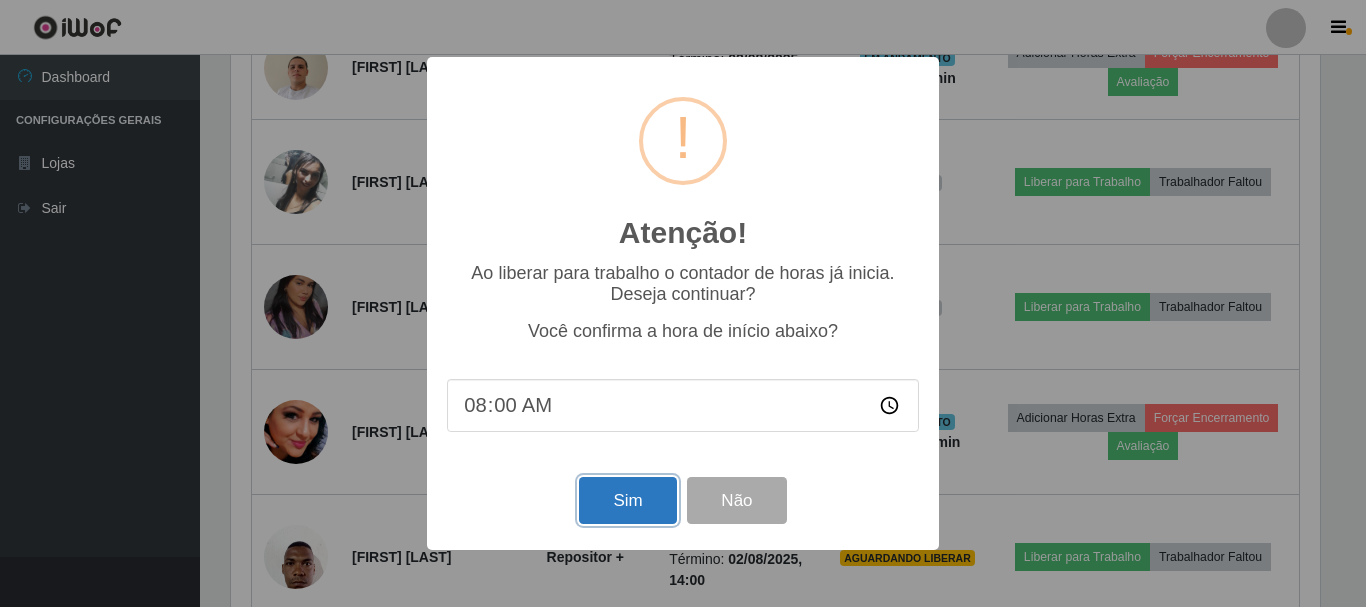 click on "Sim" at bounding box center (627, 500) 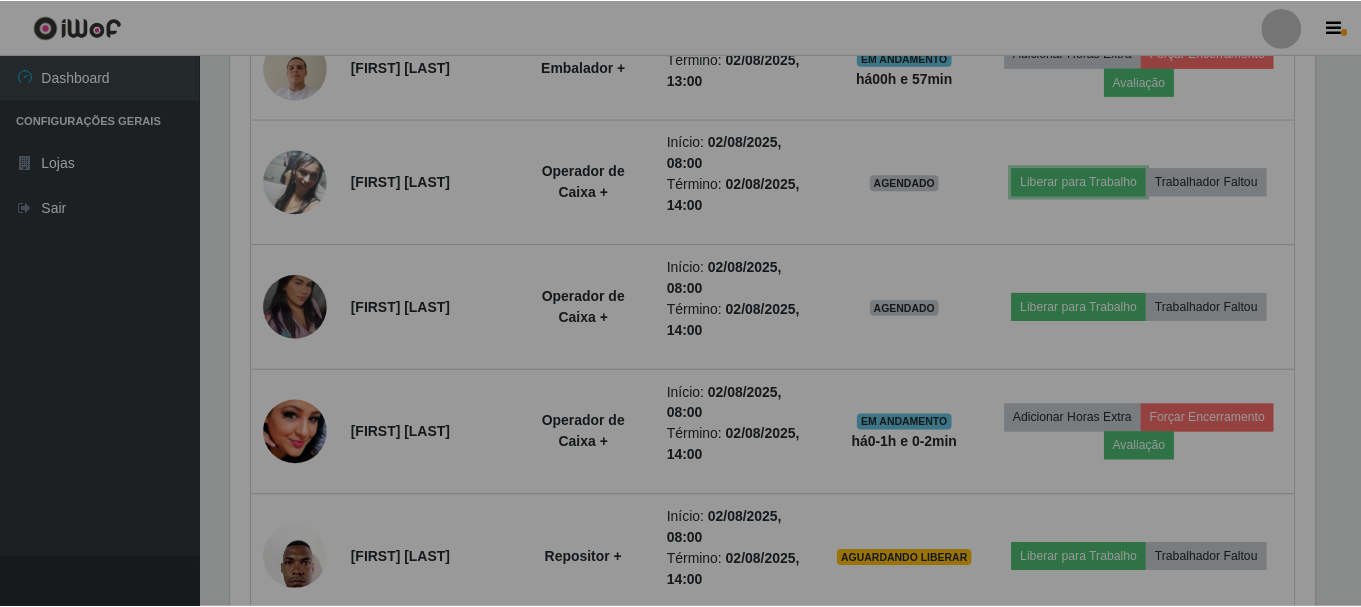 scroll, scrollTop: 999585, scrollLeft: 998901, axis: both 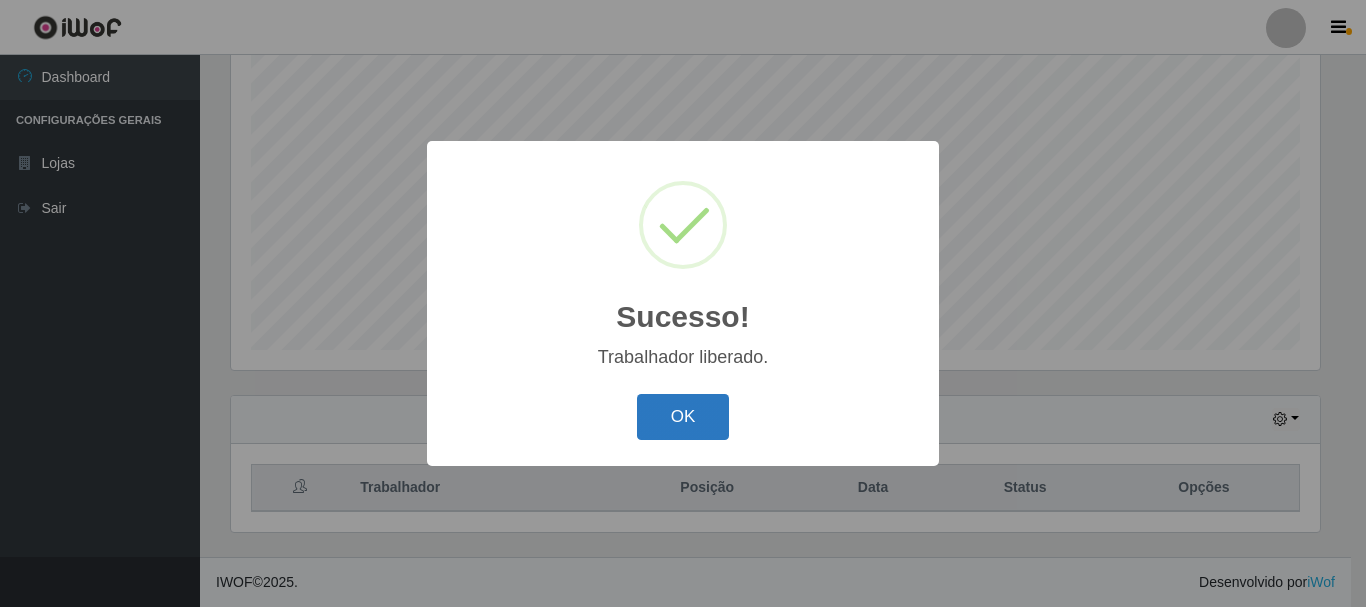 click on "OK" at bounding box center (683, 417) 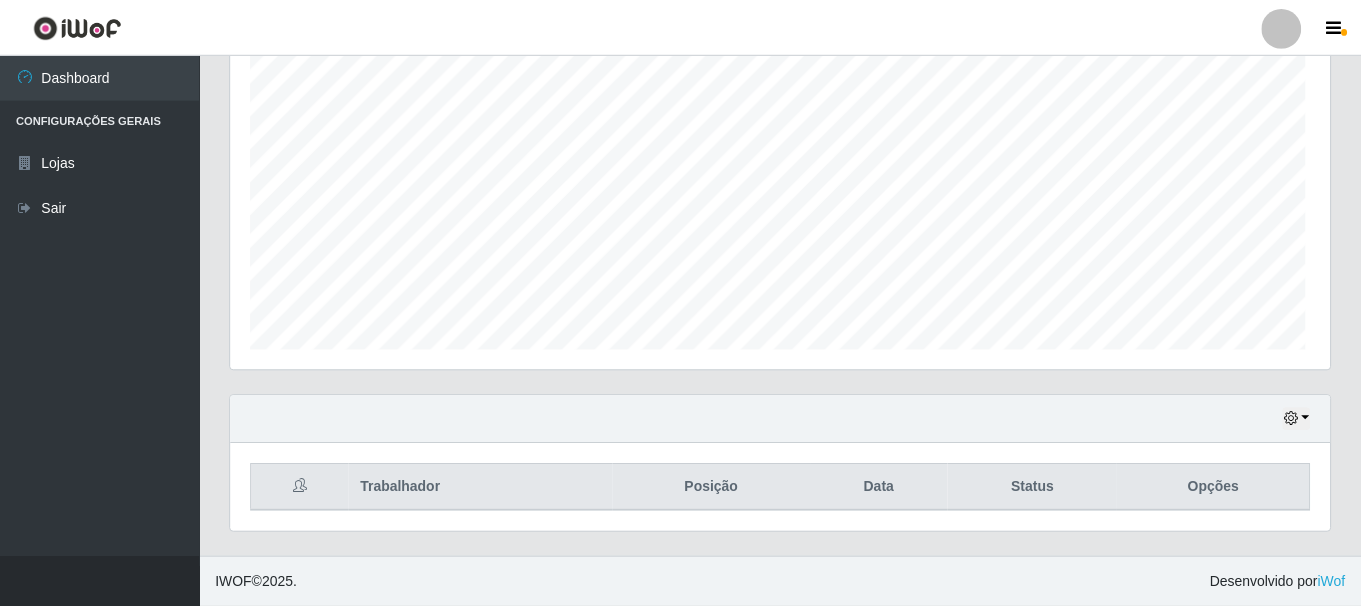 scroll, scrollTop: 999585, scrollLeft: 998901, axis: both 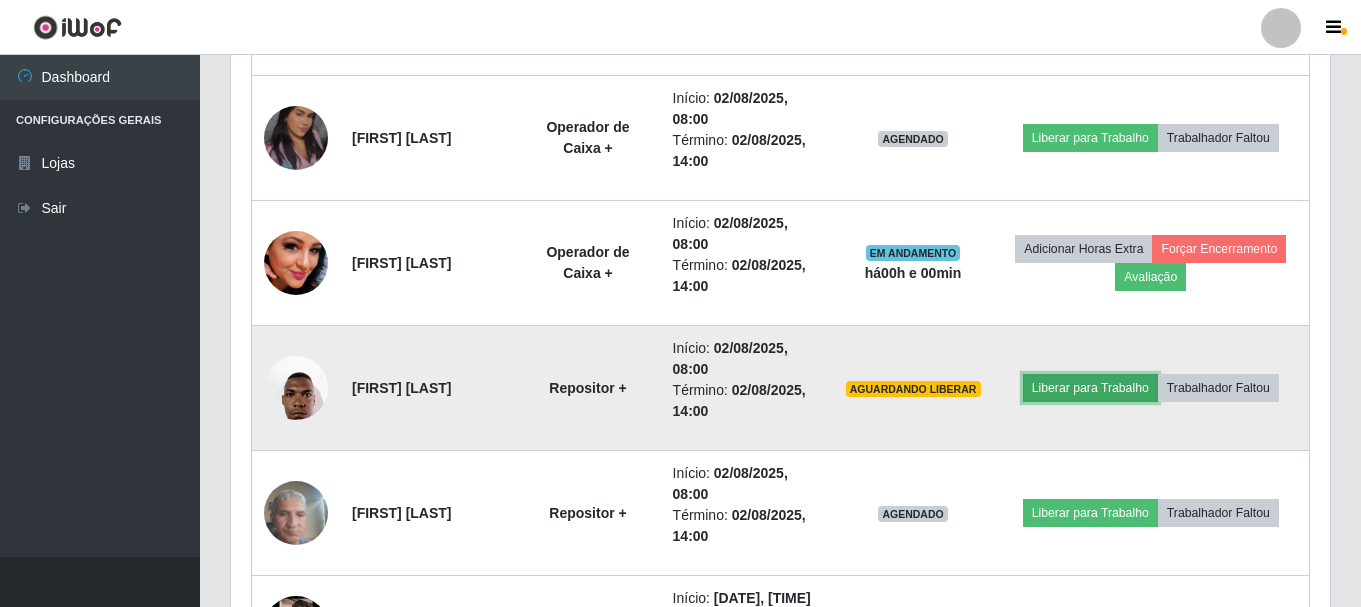 click on "Liberar para Trabalho" at bounding box center (1090, 388) 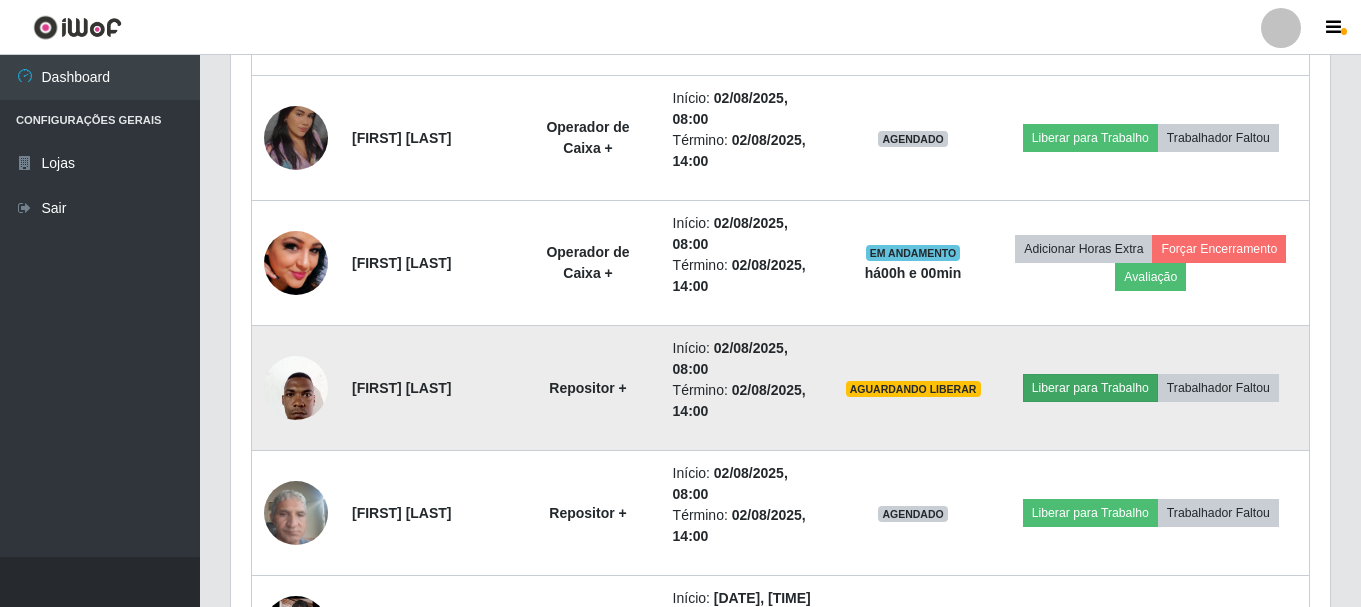 scroll, scrollTop: 999585, scrollLeft: 998911, axis: both 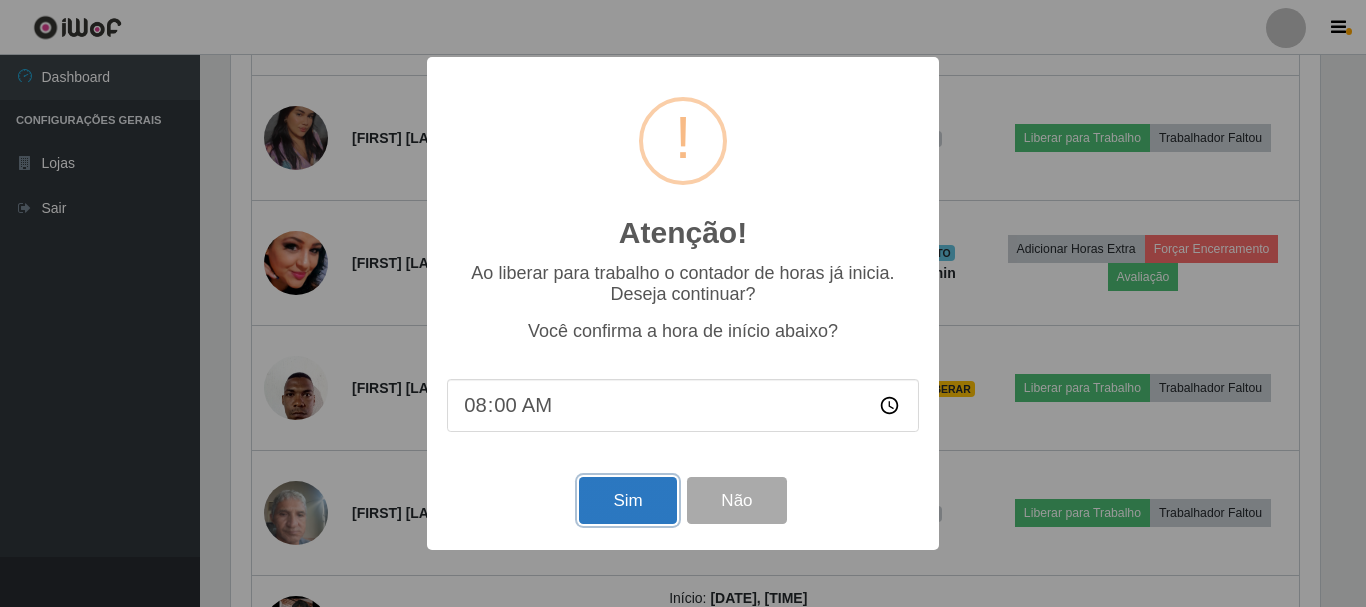 click on "Sim" at bounding box center (627, 500) 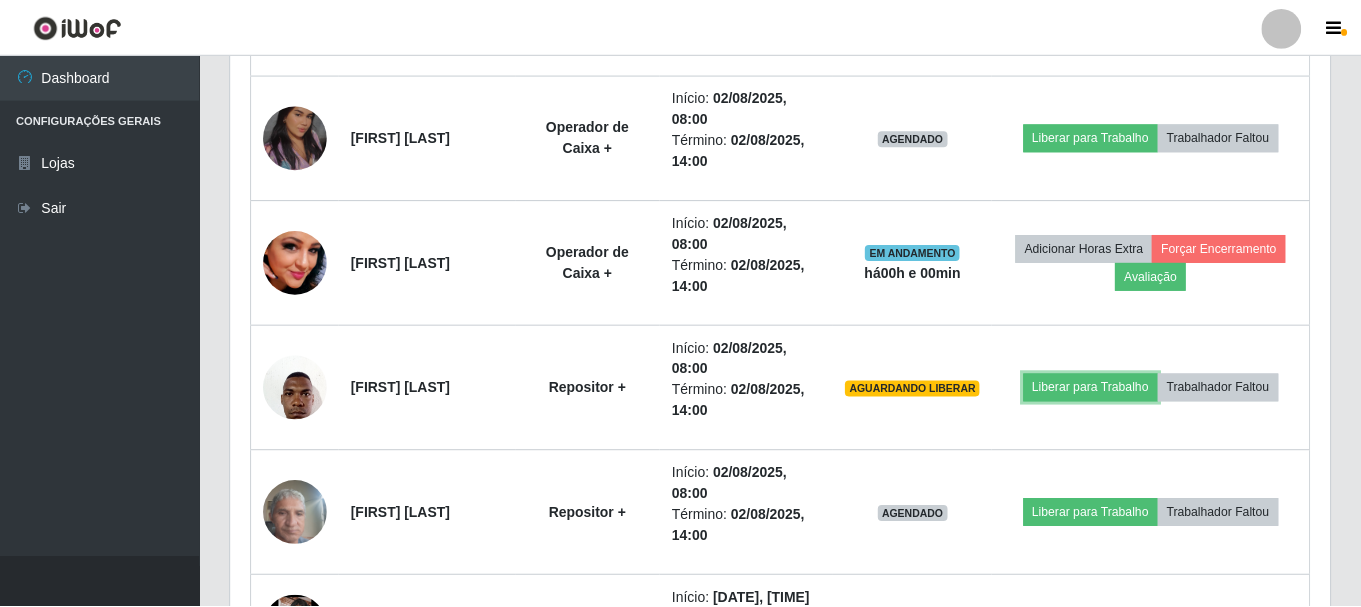 scroll, scrollTop: 999585, scrollLeft: 998901, axis: both 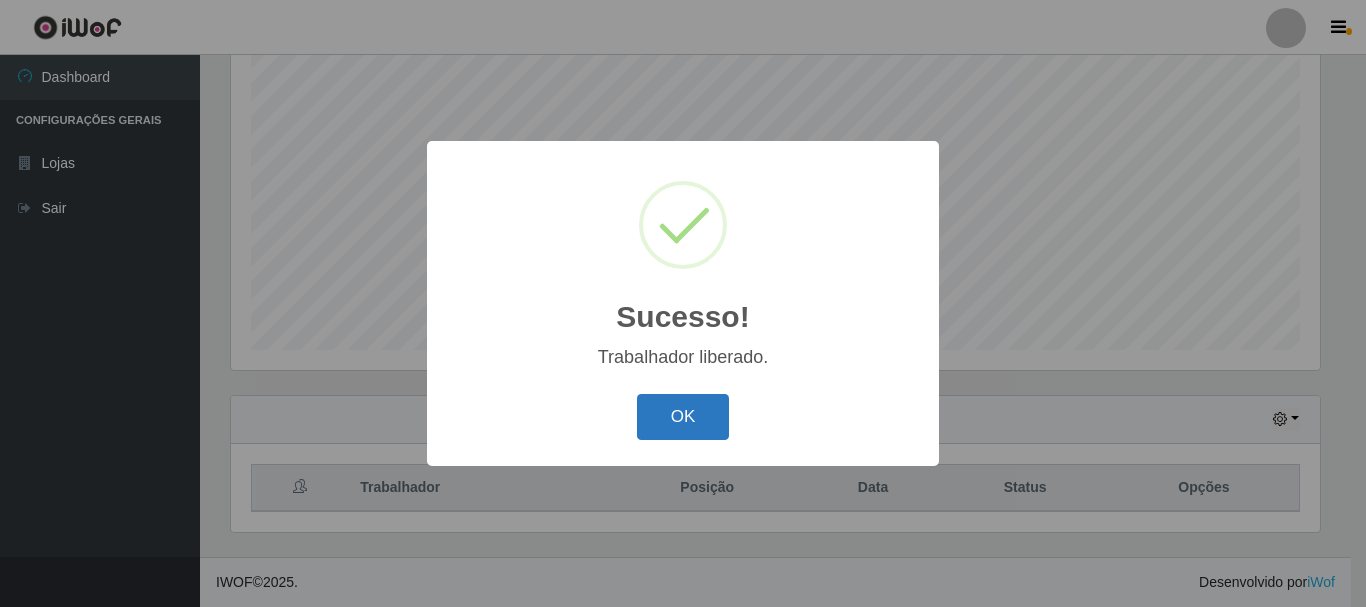 click on "OK" at bounding box center (683, 417) 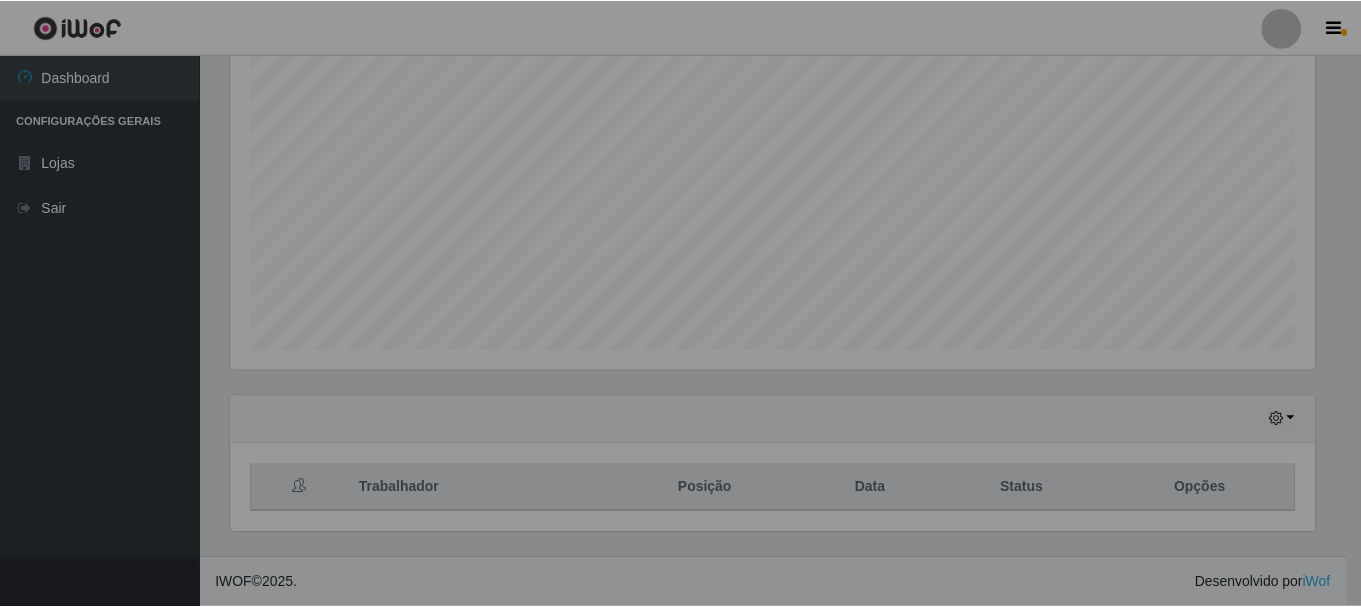 scroll, scrollTop: 999585, scrollLeft: 998901, axis: both 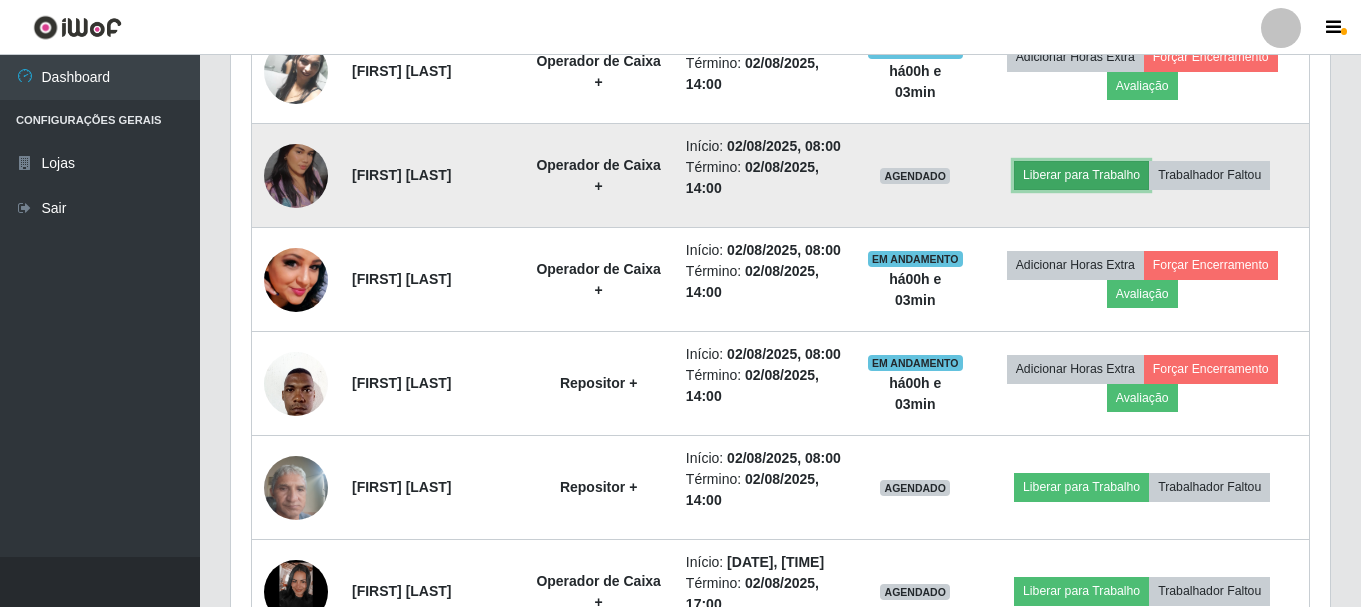 click on "Liberar para Trabalho" at bounding box center [1081, 175] 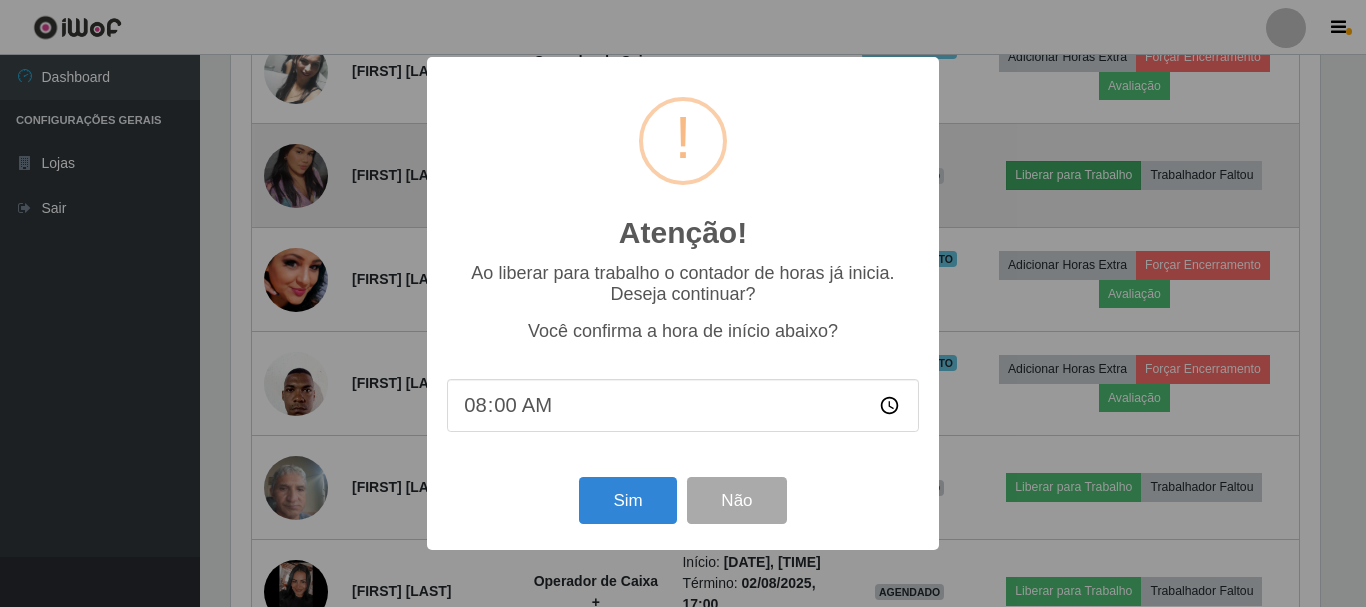 scroll, scrollTop: 999585, scrollLeft: 998911, axis: both 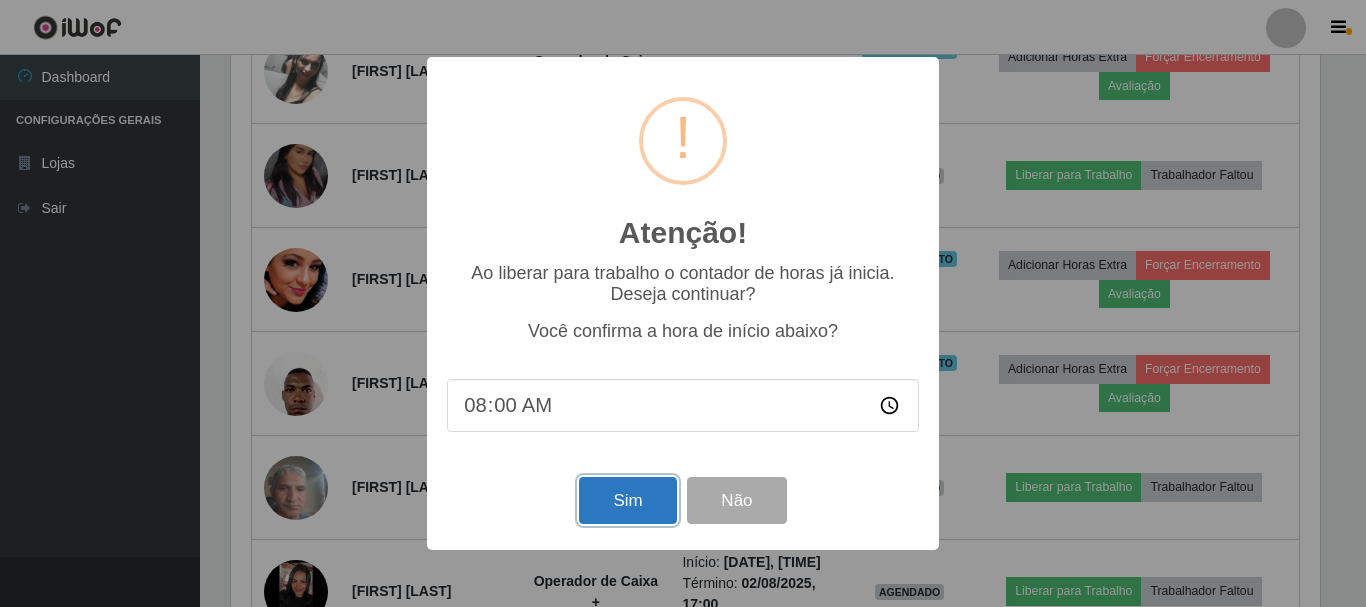 click on "Sim" at bounding box center (627, 500) 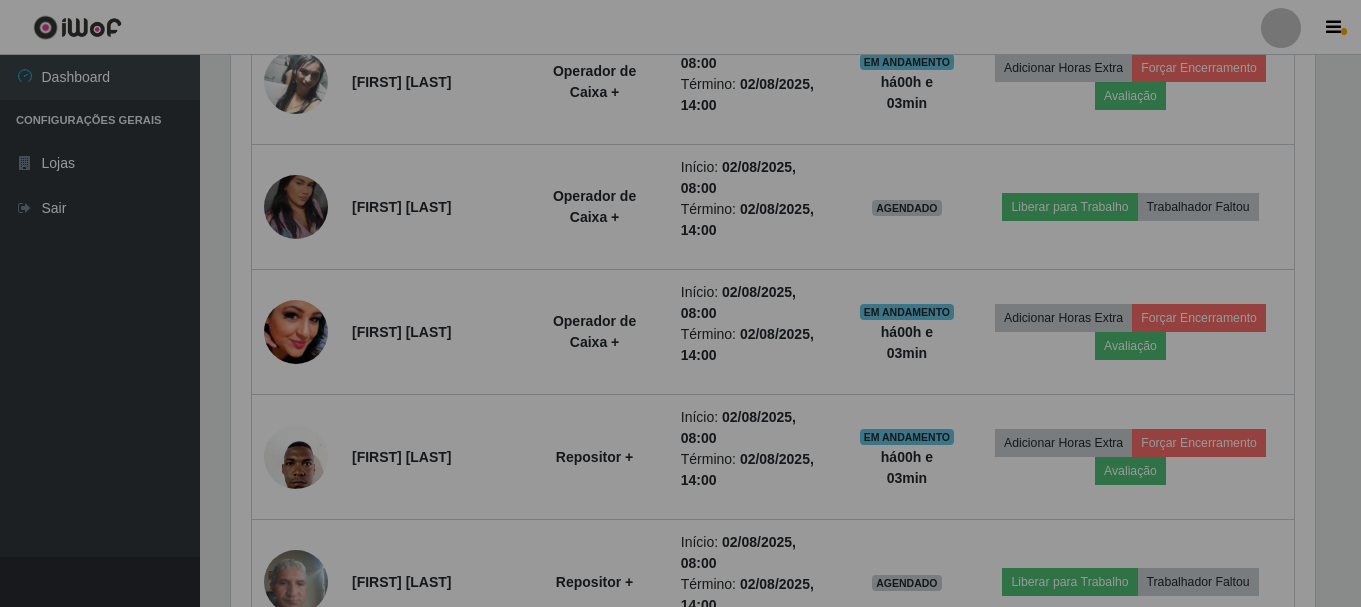 scroll, scrollTop: 999585, scrollLeft: 998901, axis: both 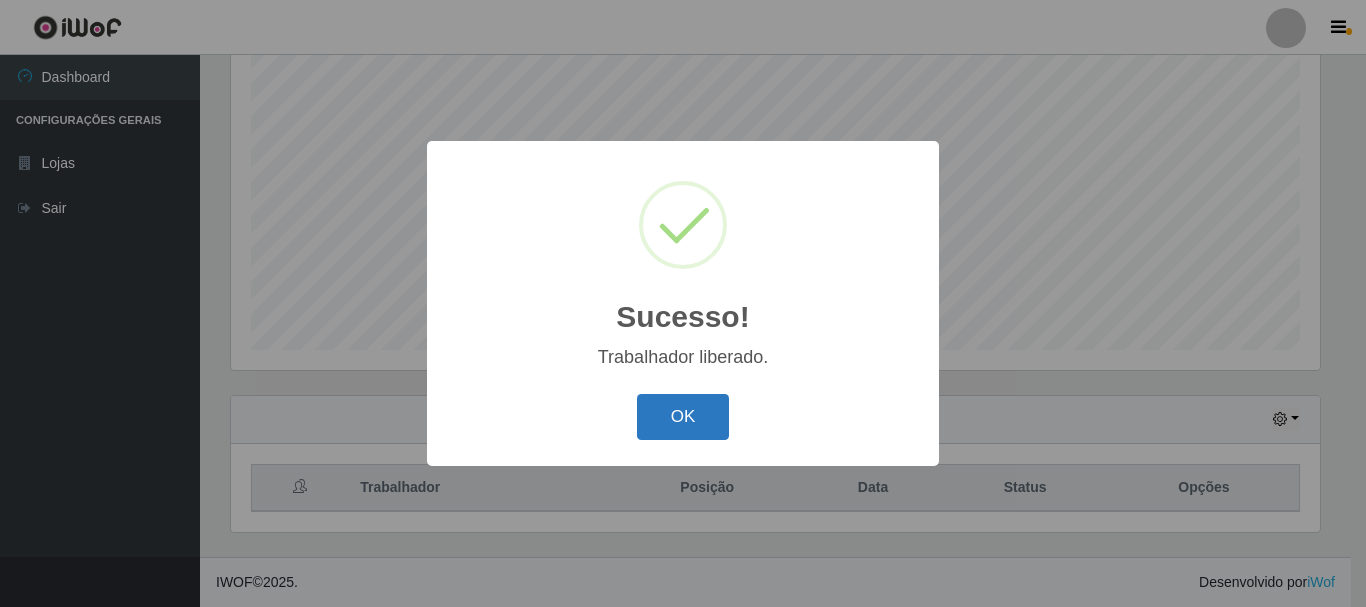 click on "OK" at bounding box center (683, 417) 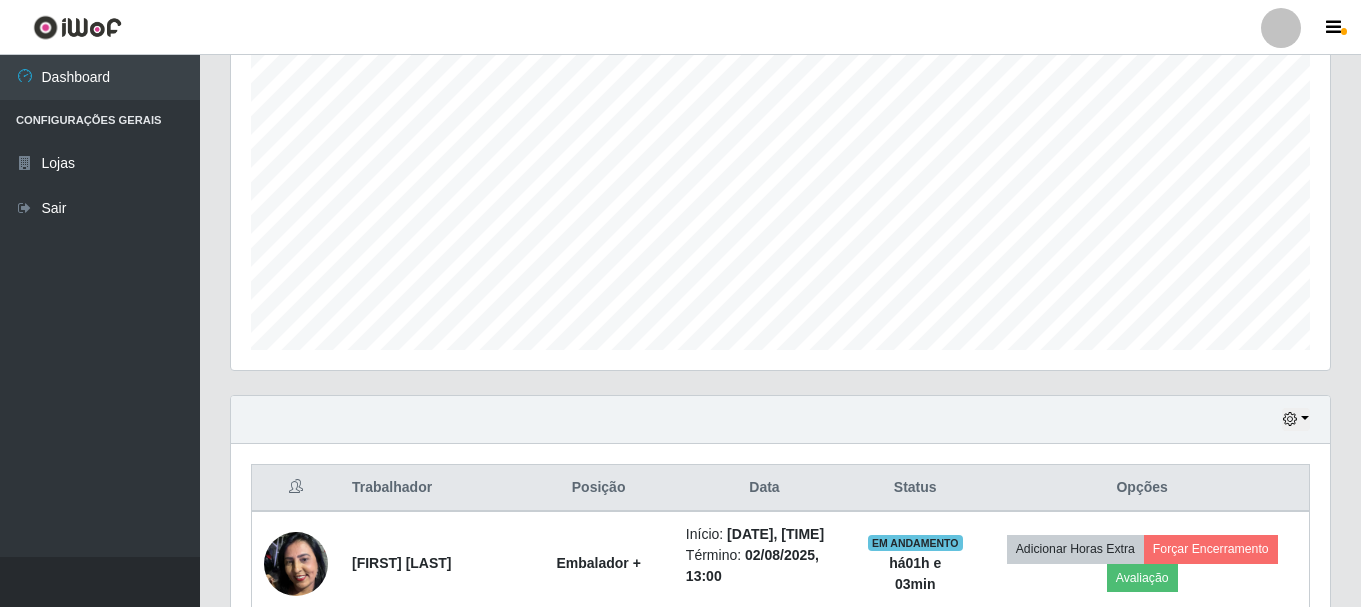 scroll, scrollTop: 999585, scrollLeft: 998901, axis: both 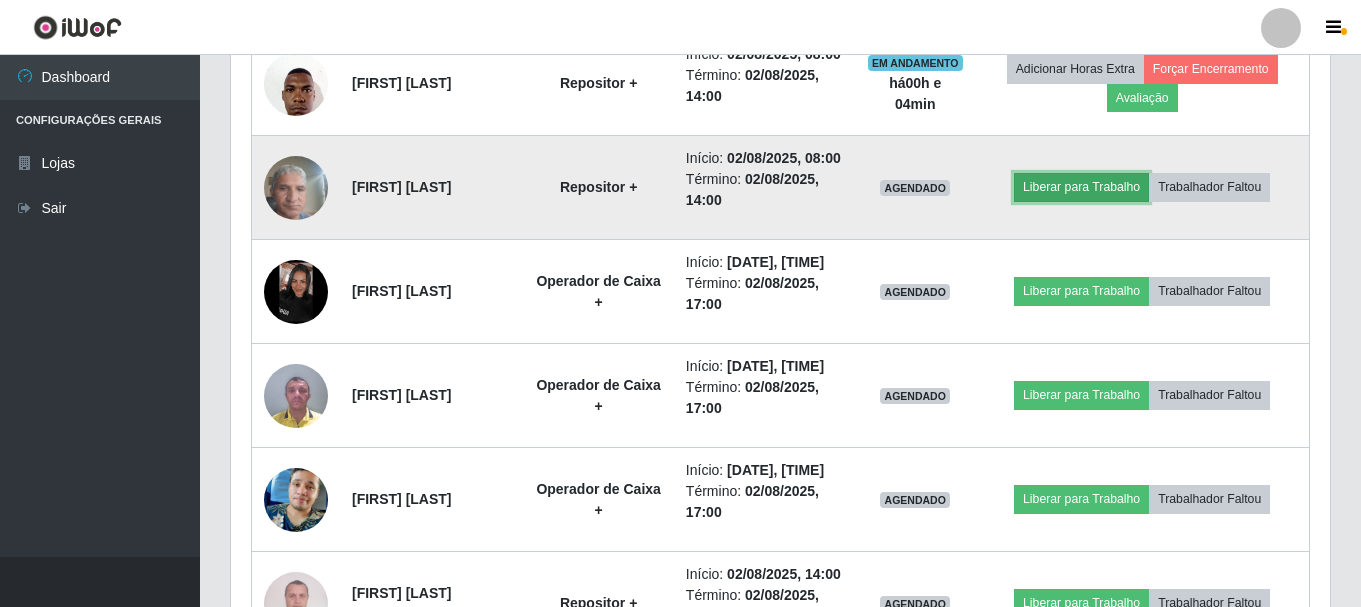 click on "Liberar para Trabalho" at bounding box center (1081, 187) 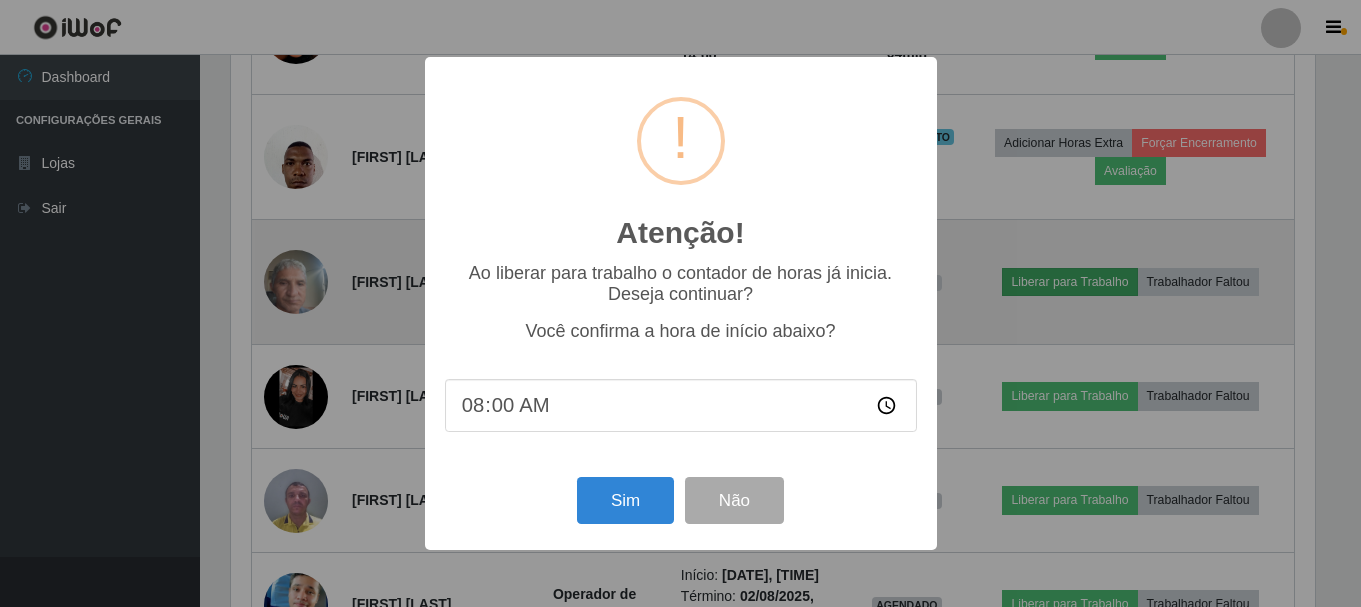scroll, scrollTop: 999585, scrollLeft: 998911, axis: both 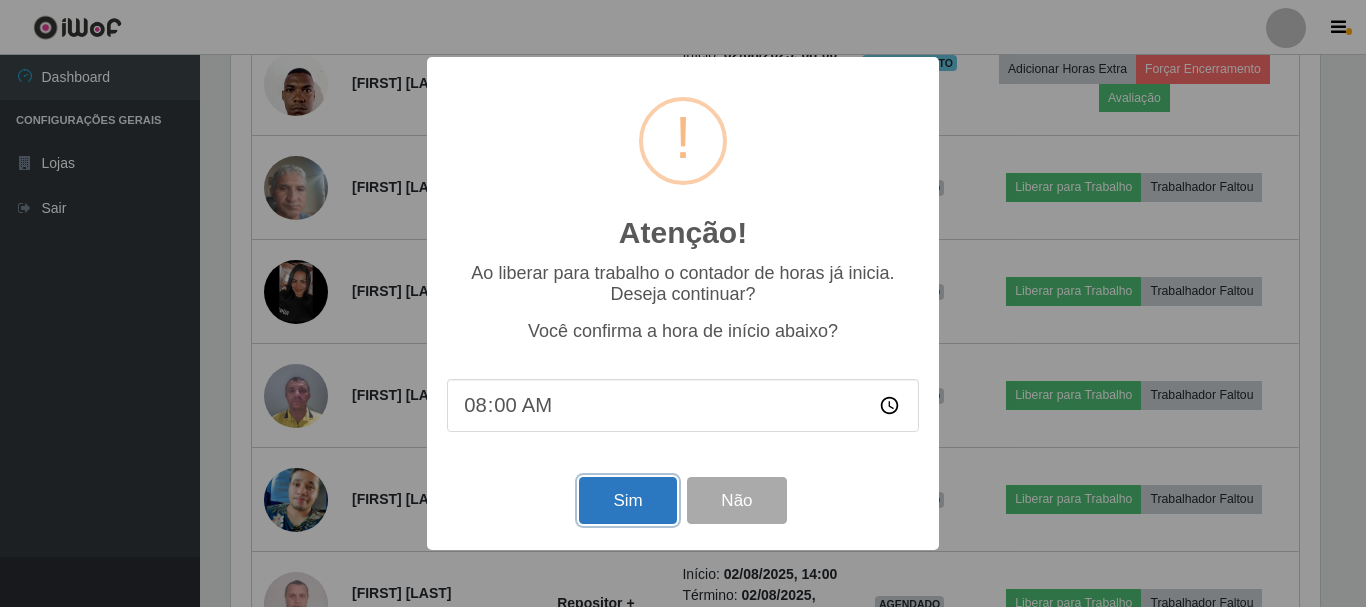 click on "Sim" at bounding box center [627, 500] 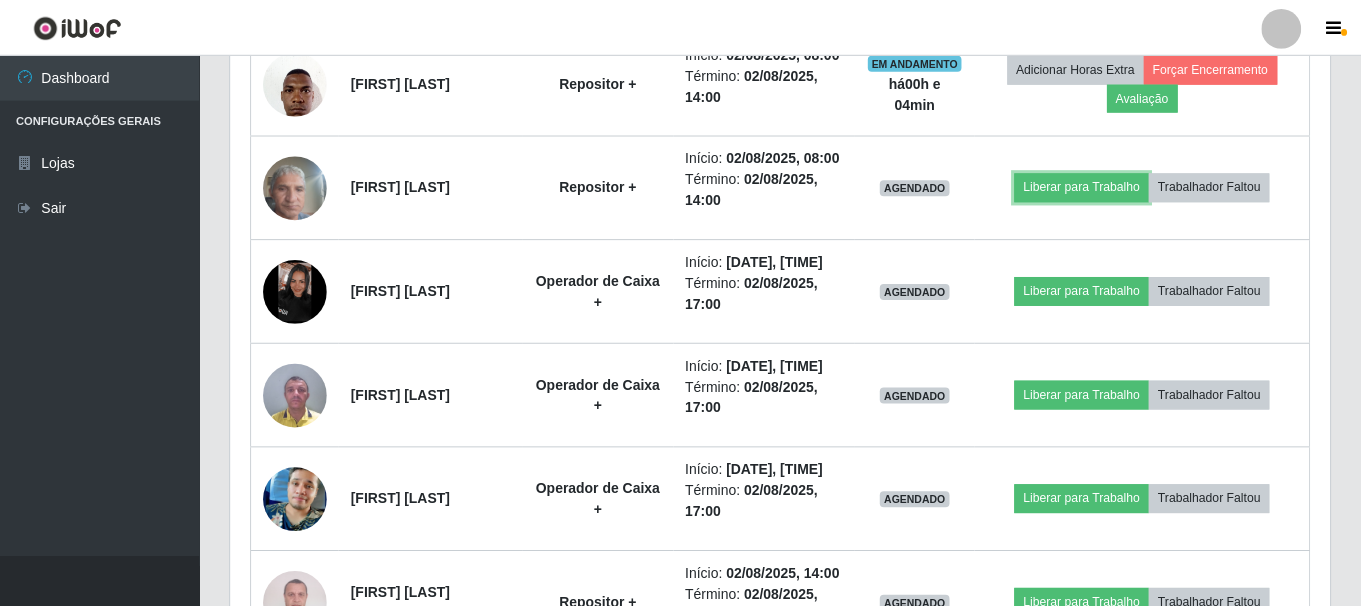 scroll, scrollTop: 999585, scrollLeft: 998901, axis: both 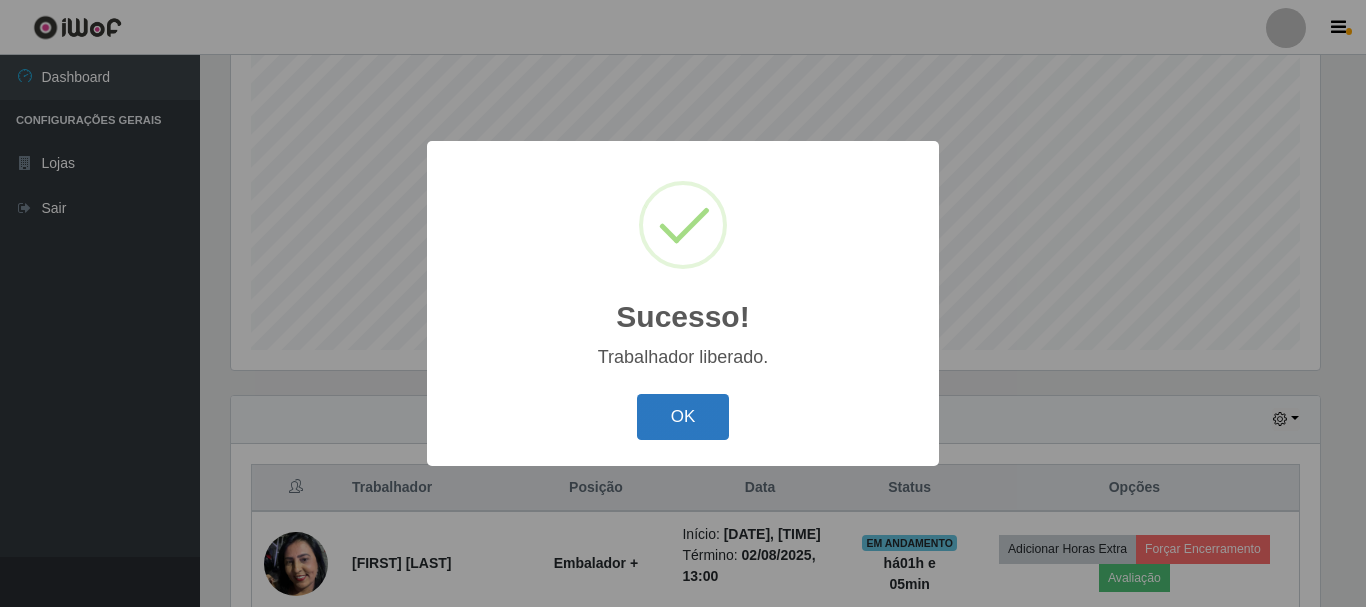 click on "OK" at bounding box center [683, 417] 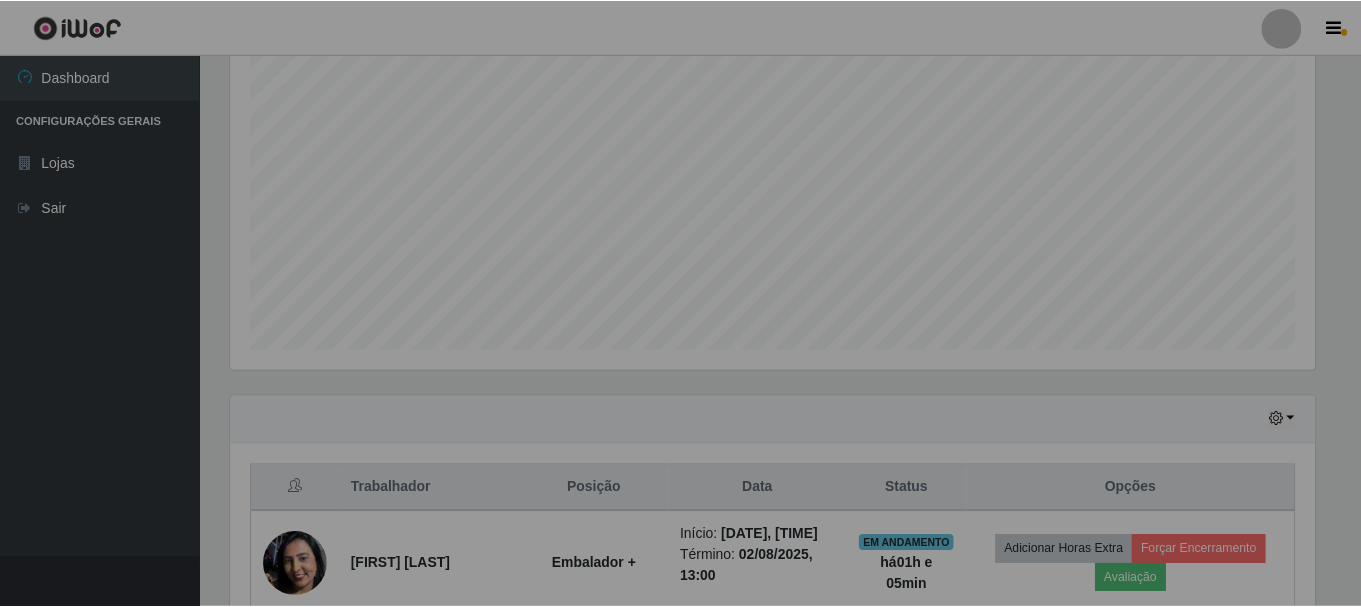 scroll, scrollTop: 999585, scrollLeft: 998901, axis: both 